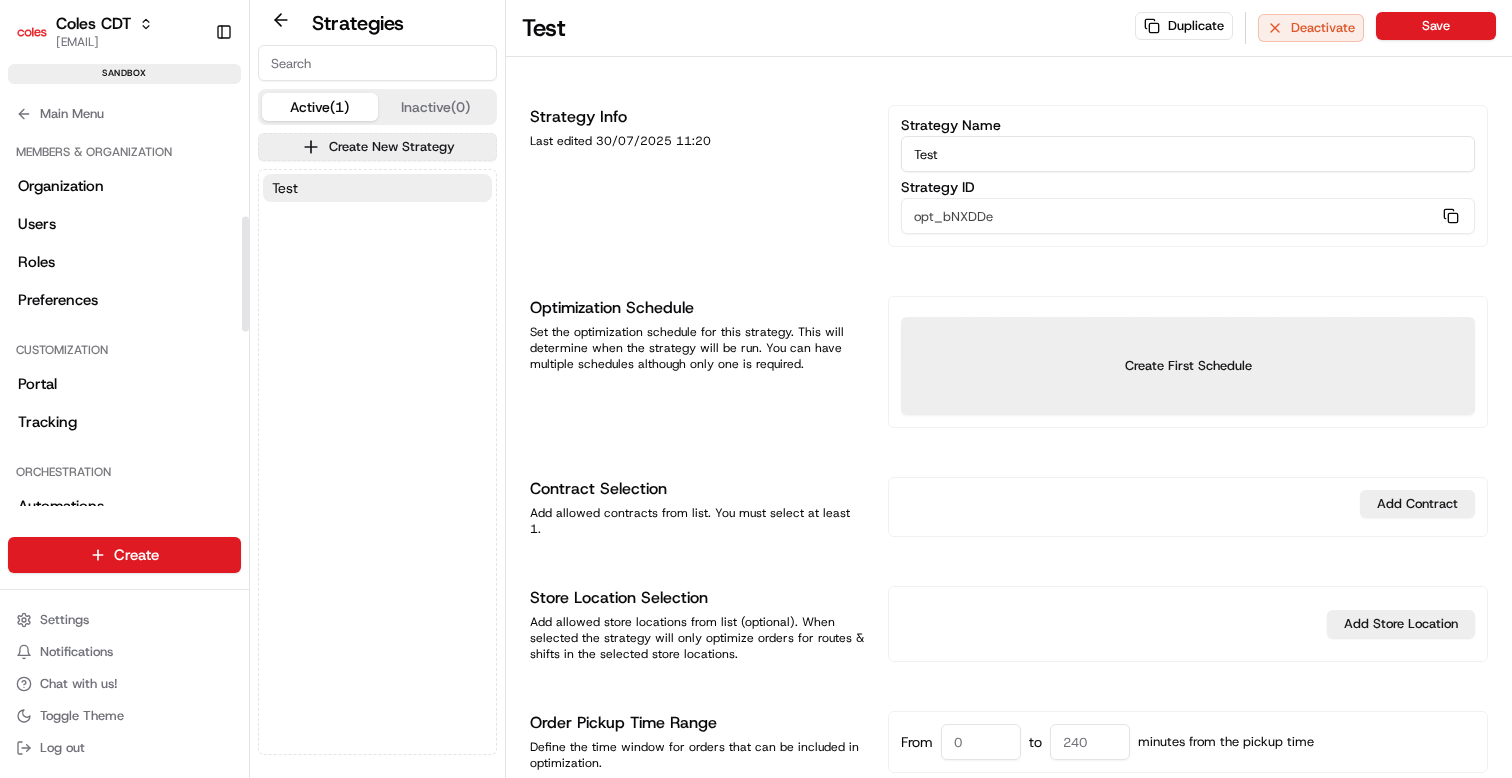 scroll, scrollTop: 0, scrollLeft: 0, axis: both 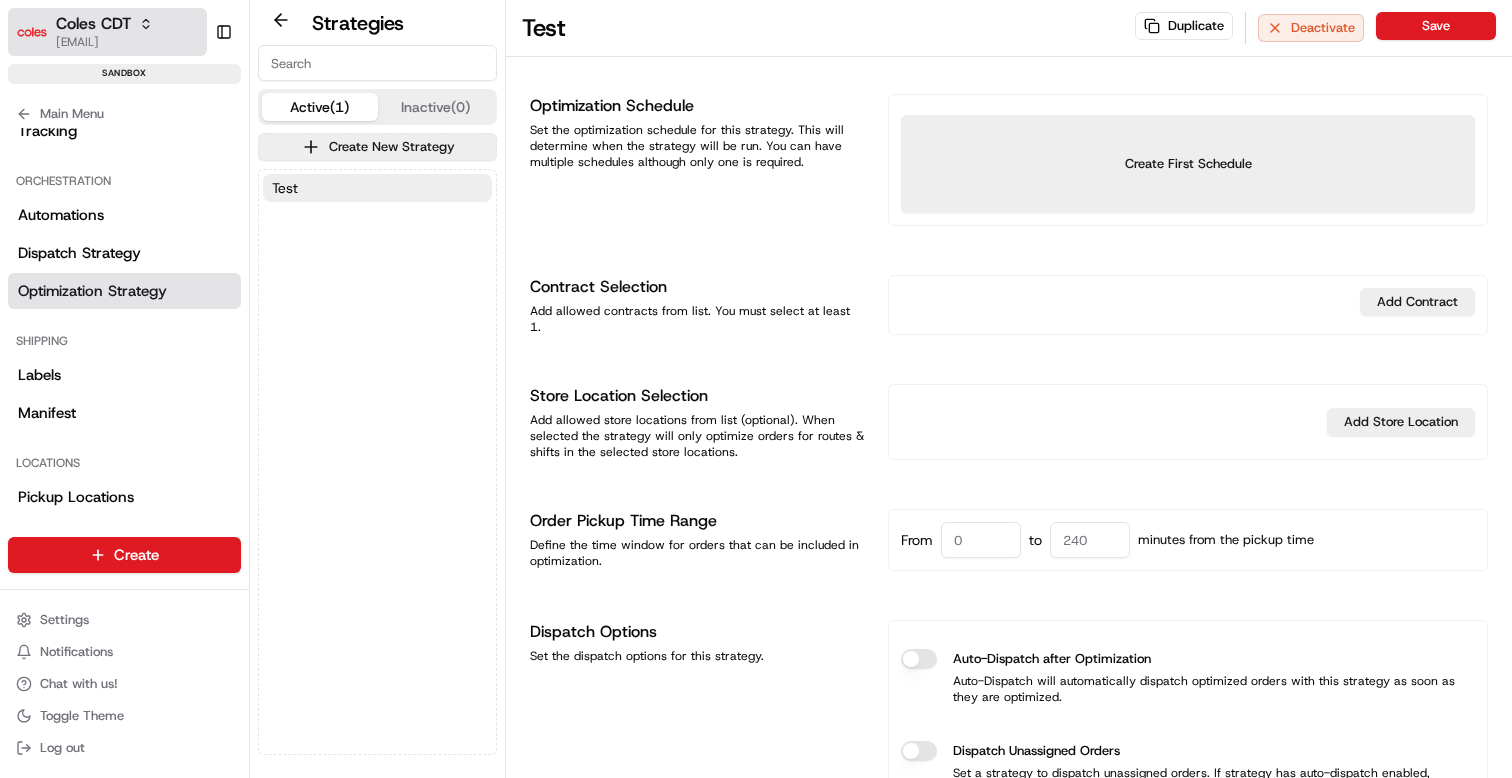 click on "Coles CDT" at bounding box center [104, 24] 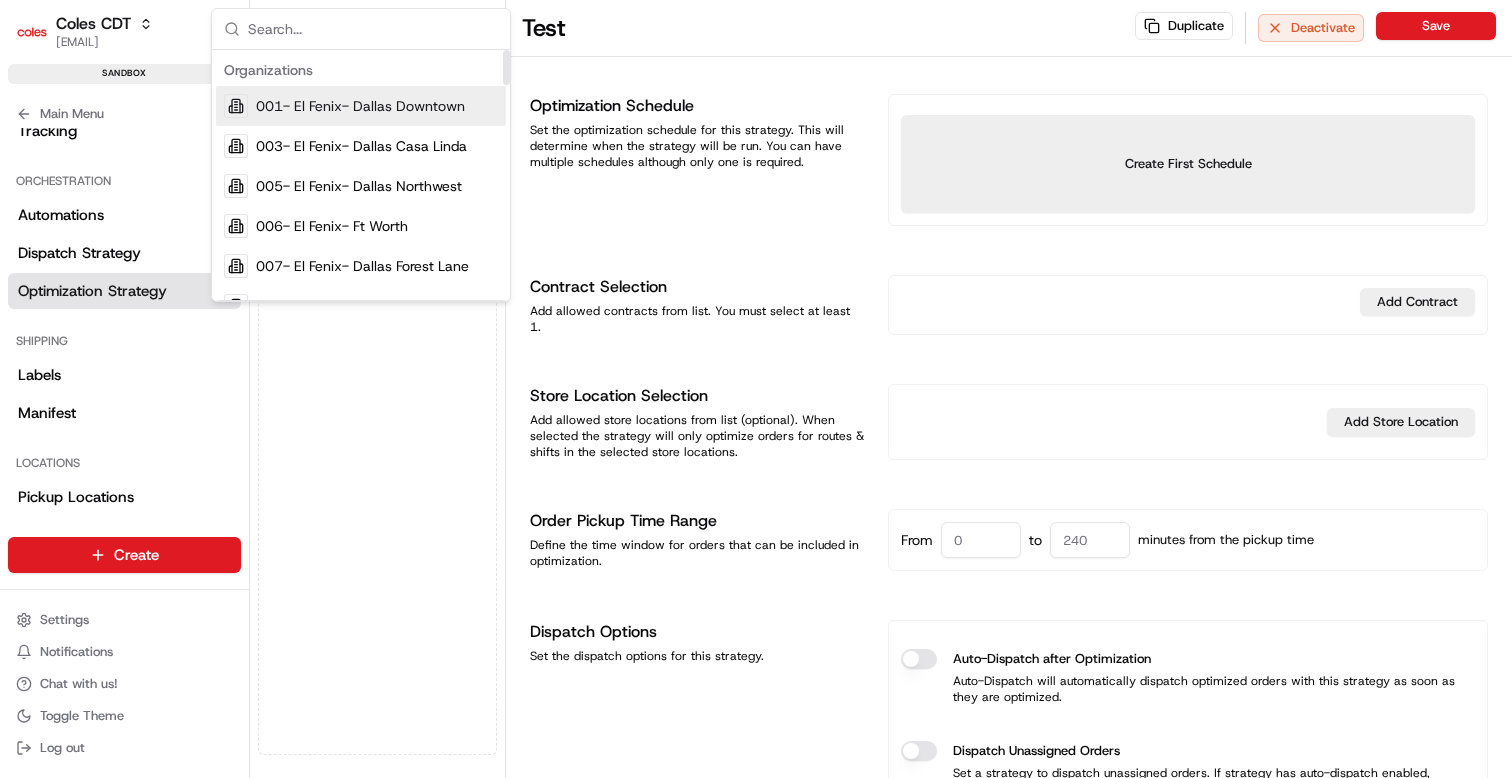 click at bounding box center [373, 29] 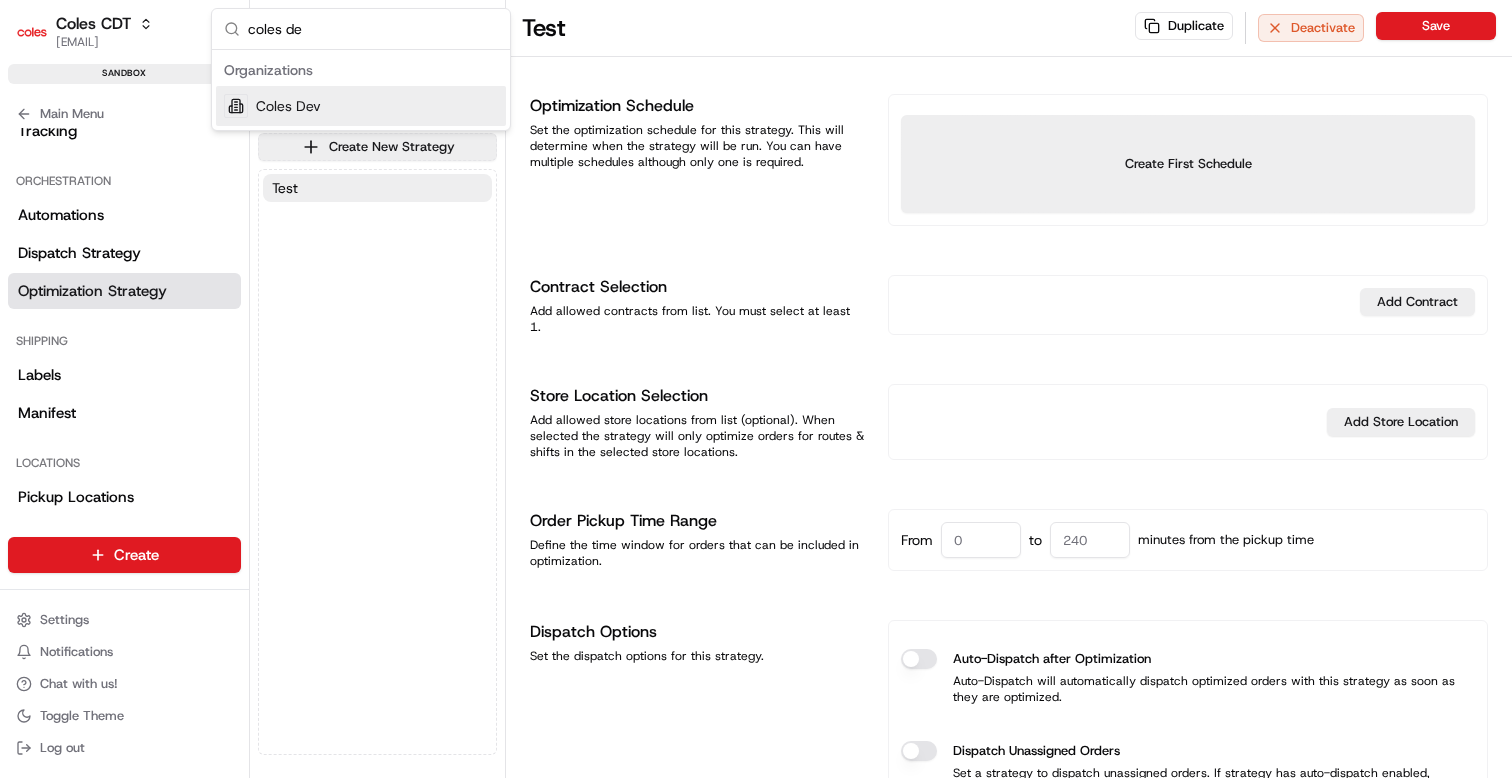 type on "coles de" 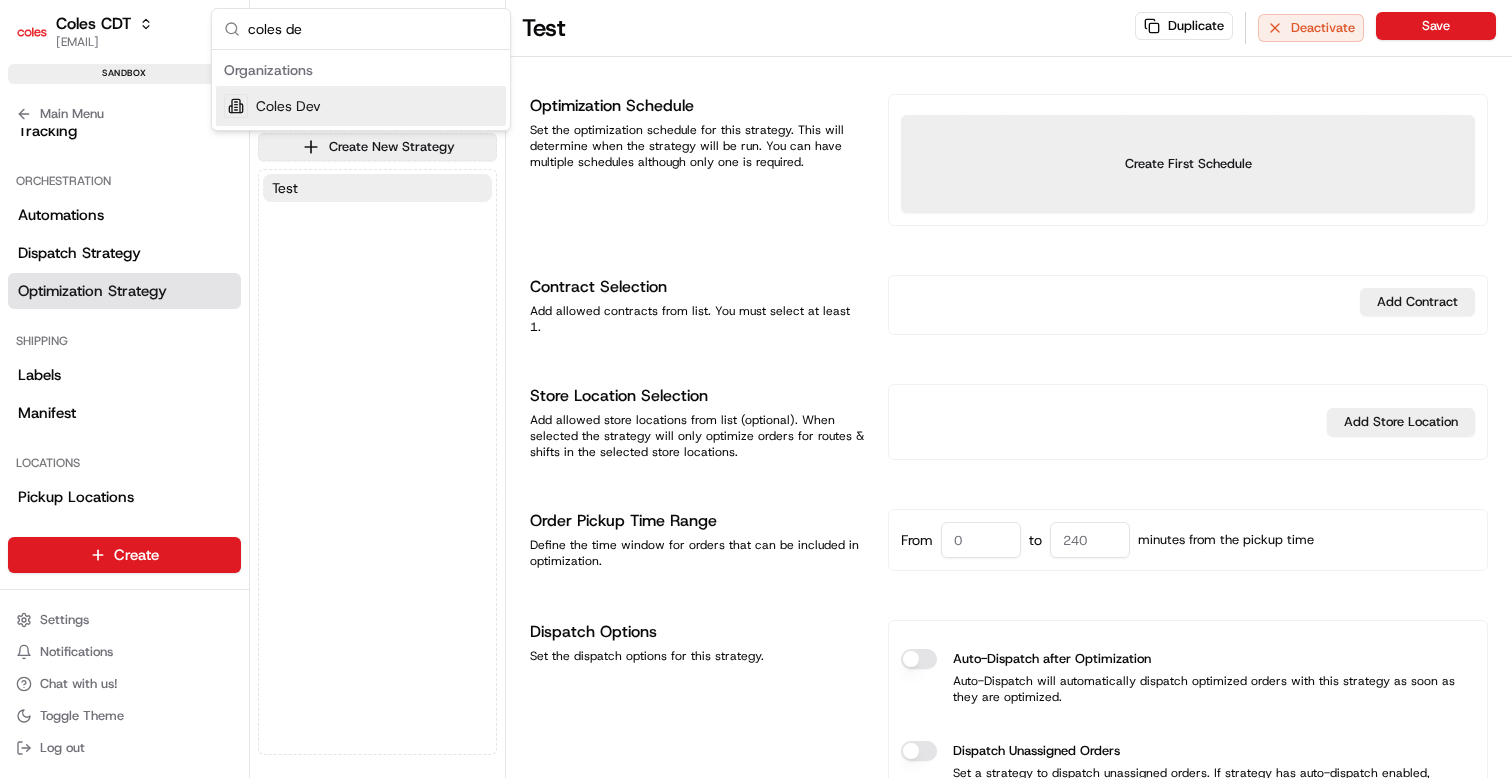 type on "Optimization Scheduler" 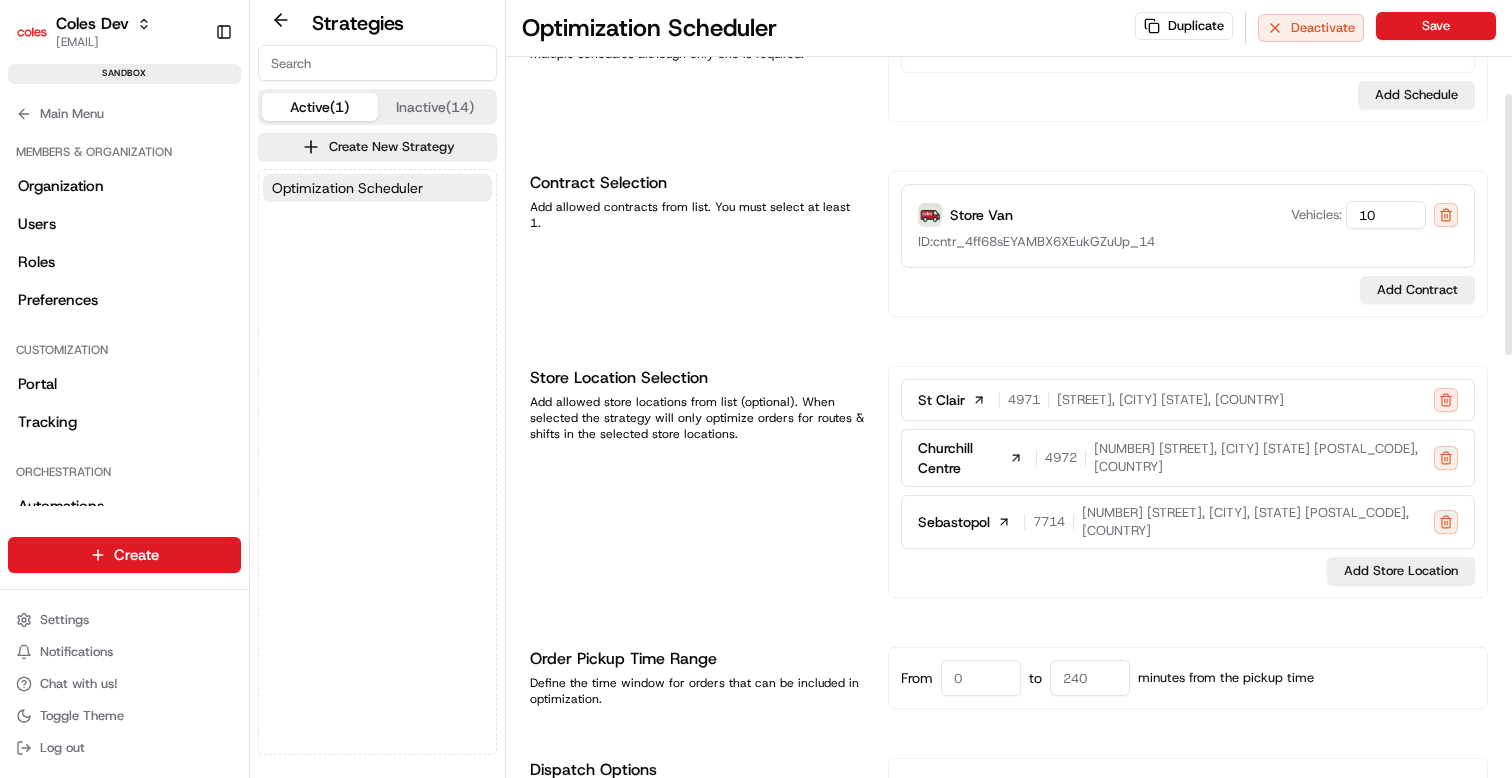 scroll, scrollTop: 316, scrollLeft: 0, axis: vertical 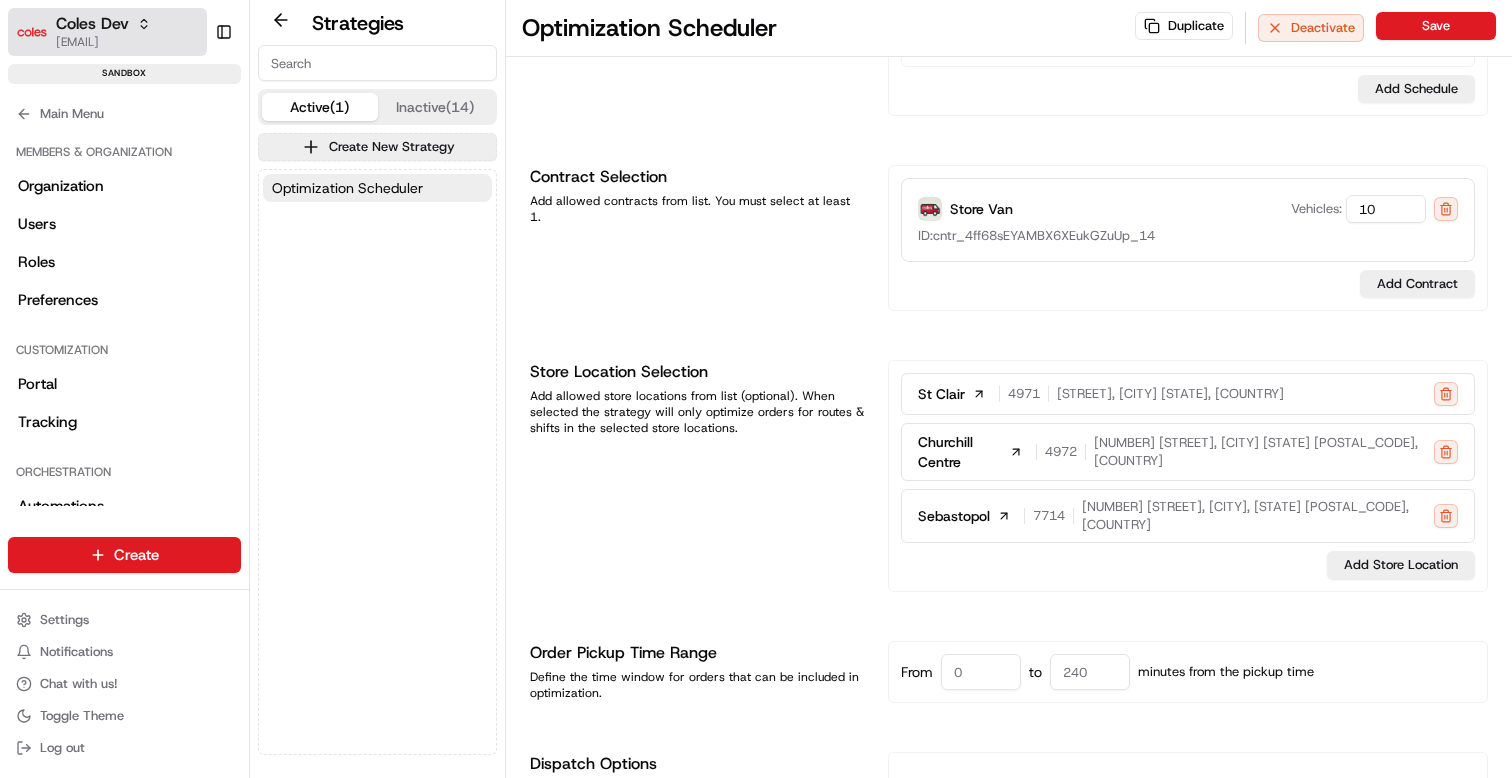 click on "Coles Dev" at bounding box center [92, 24] 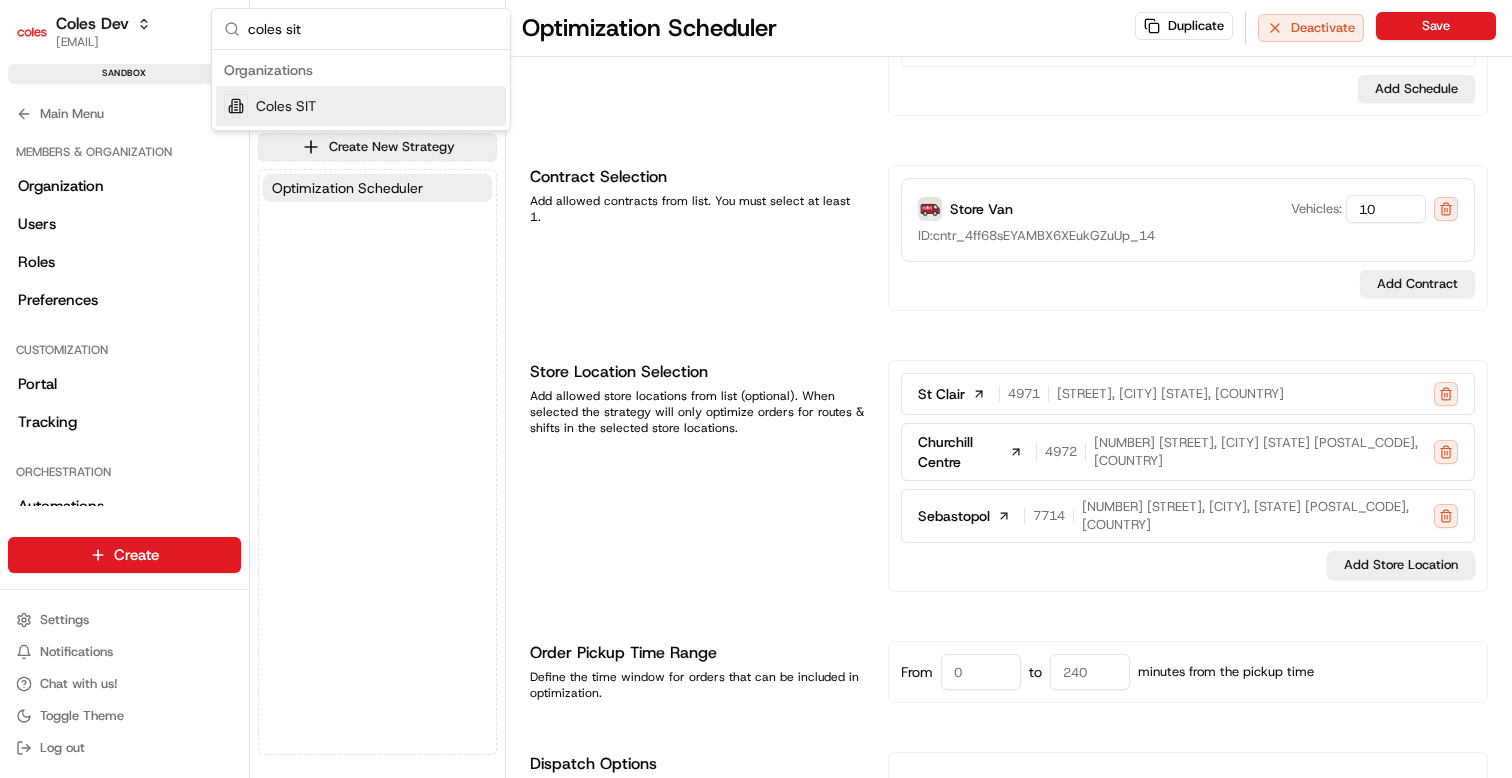 type on "coles sit" 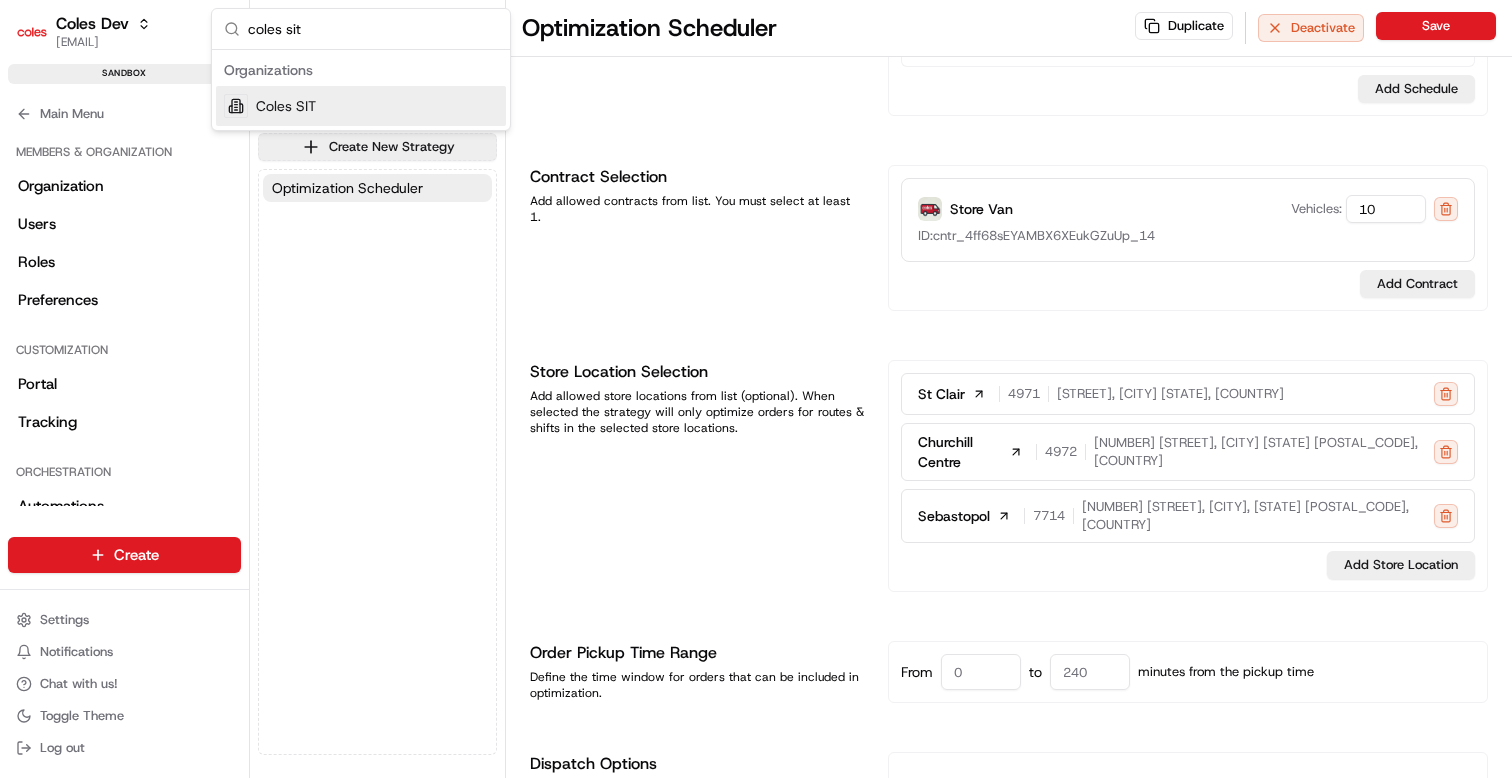 type on "Optimization scheduler" 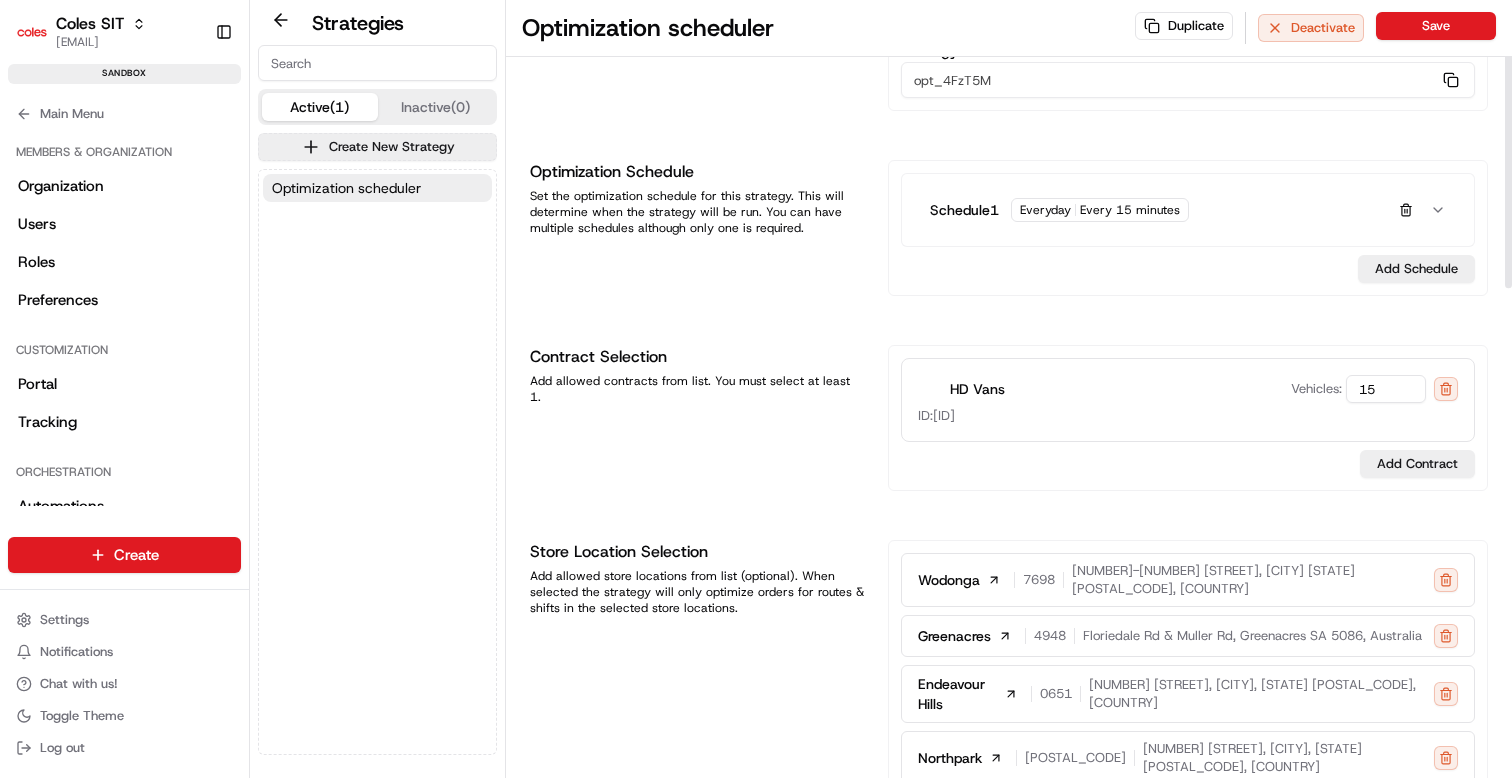 scroll, scrollTop: 139, scrollLeft: 0, axis: vertical 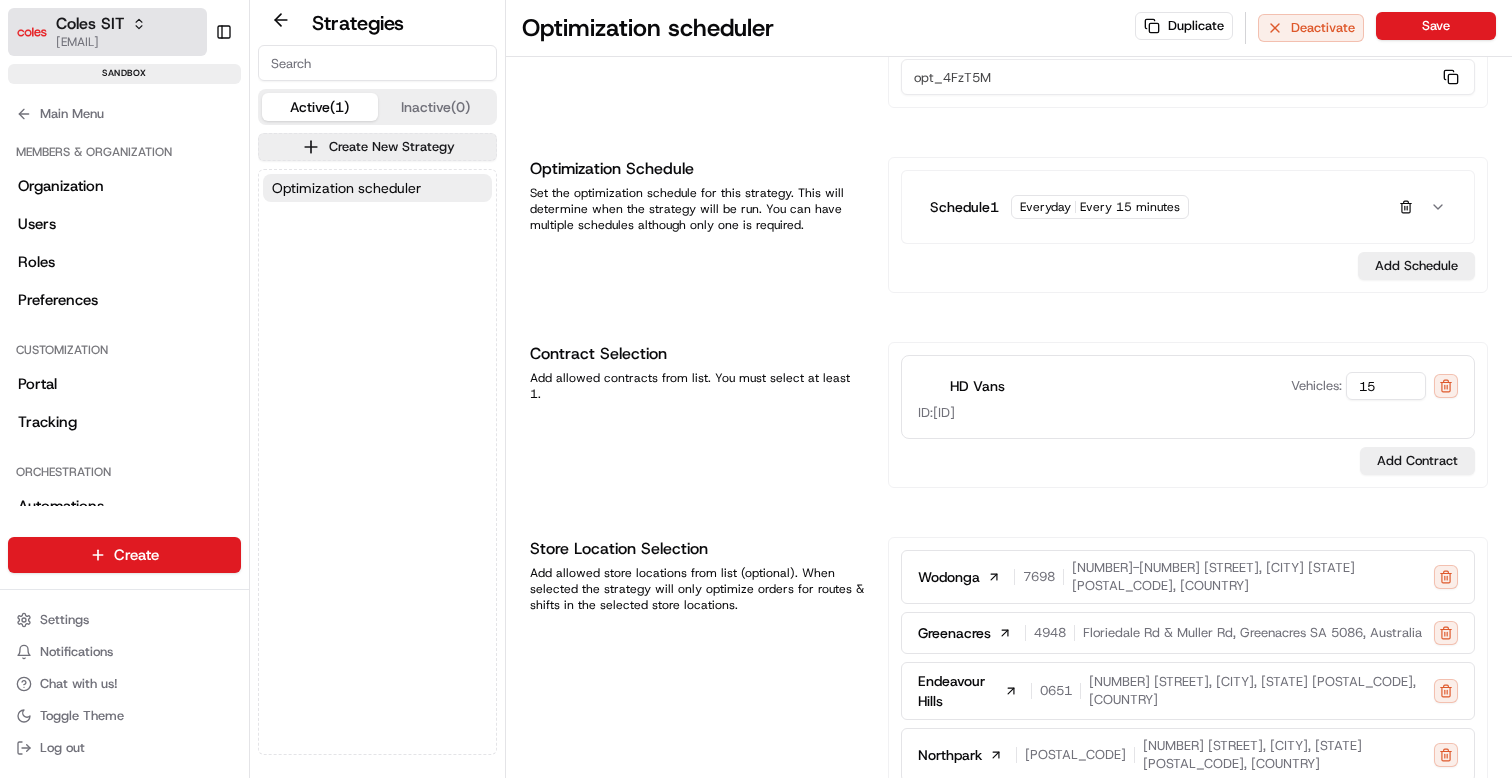 click on "Coles SIT" at bounding box center (90, 24) 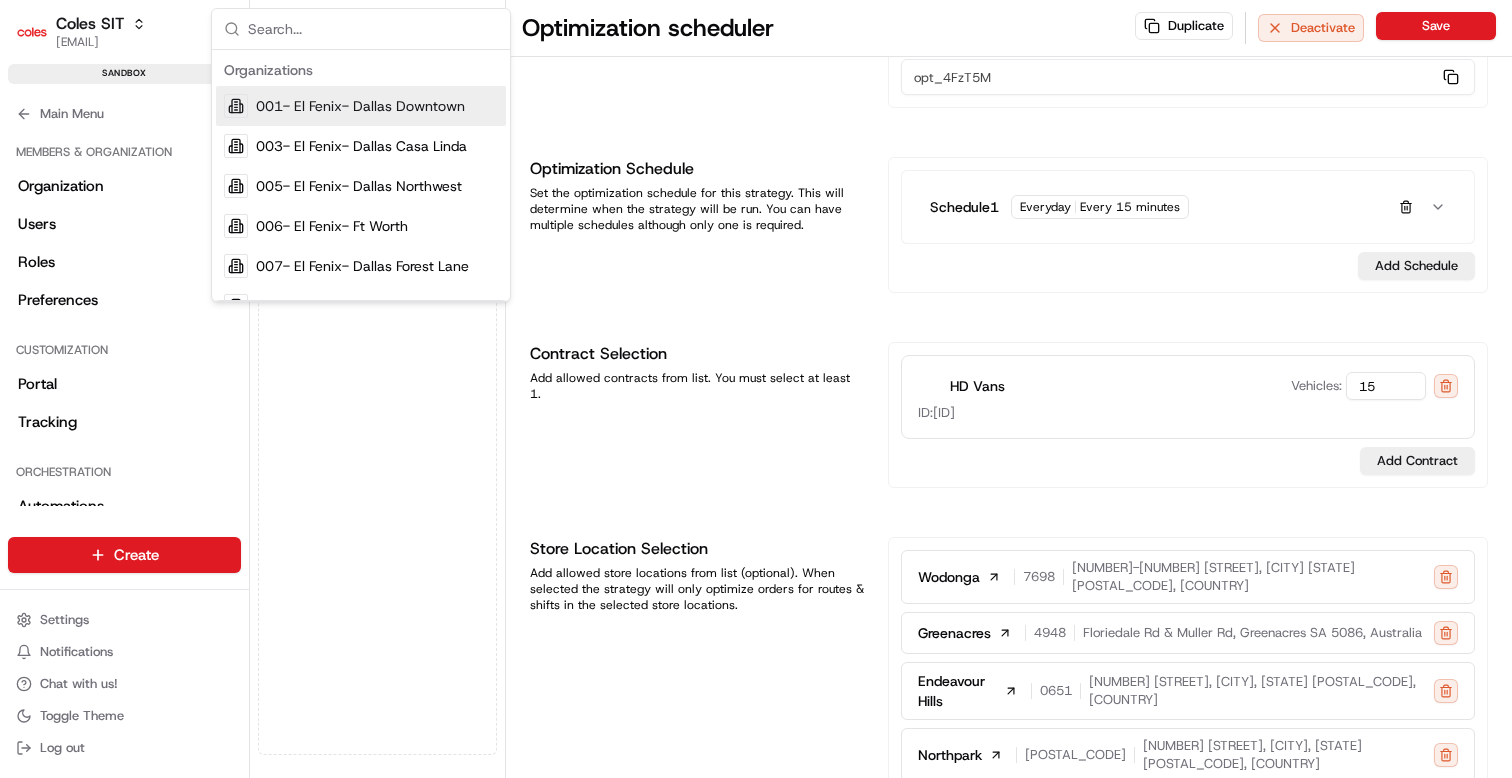 click at bounding box center (373, 29) 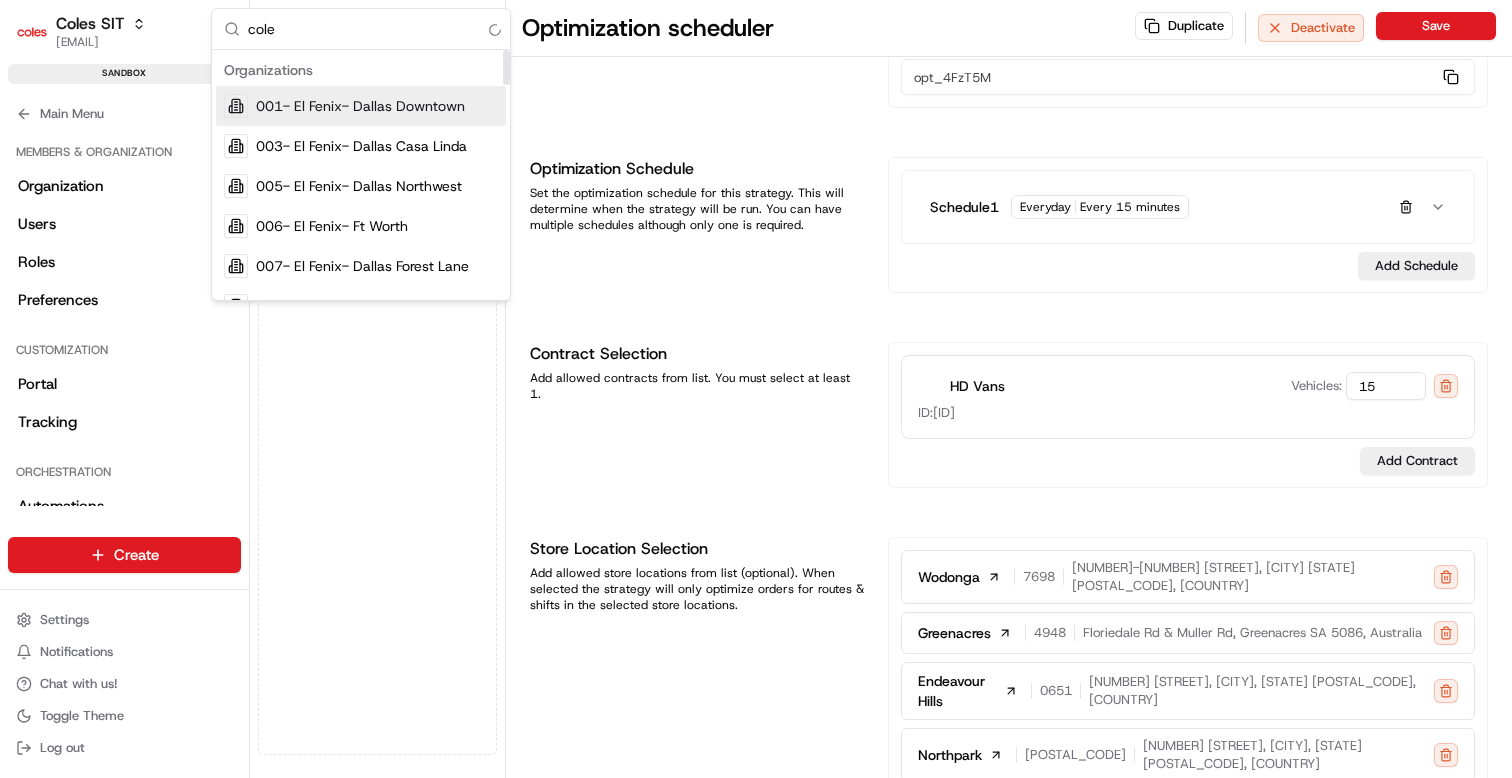type on "coles" 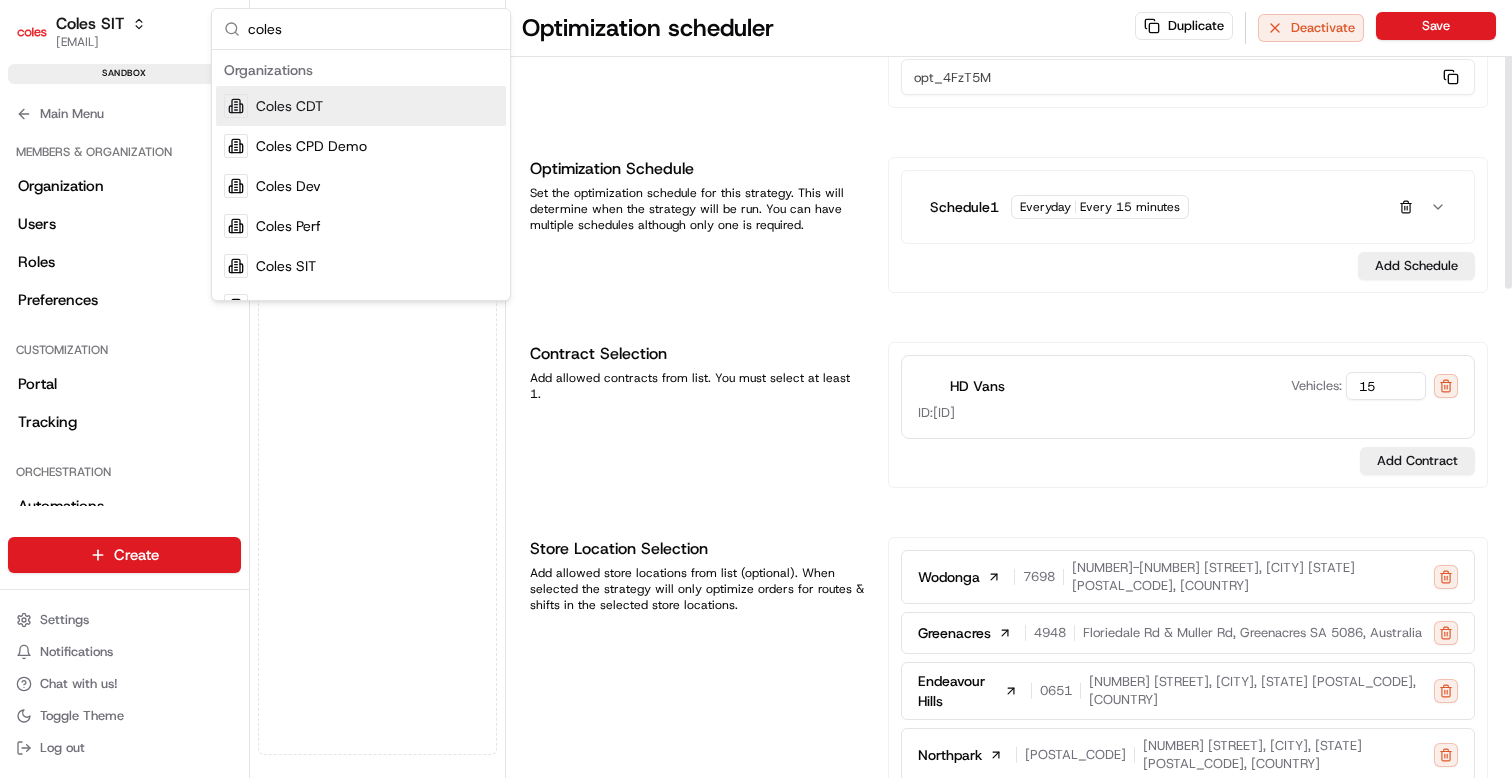 type 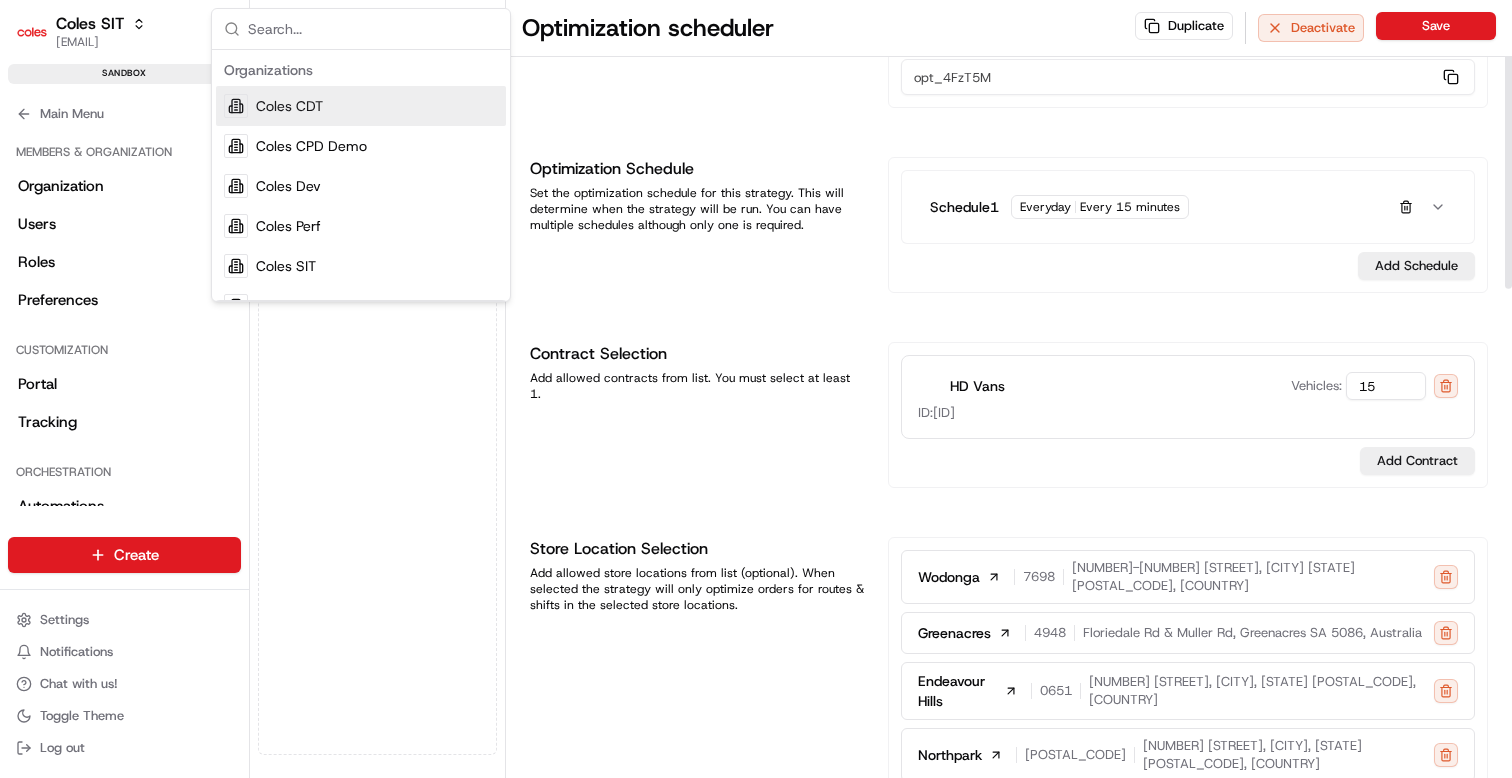 click on "Schedule  1 Everyday Every
15 minutes" at bounding box center [1174, 207] 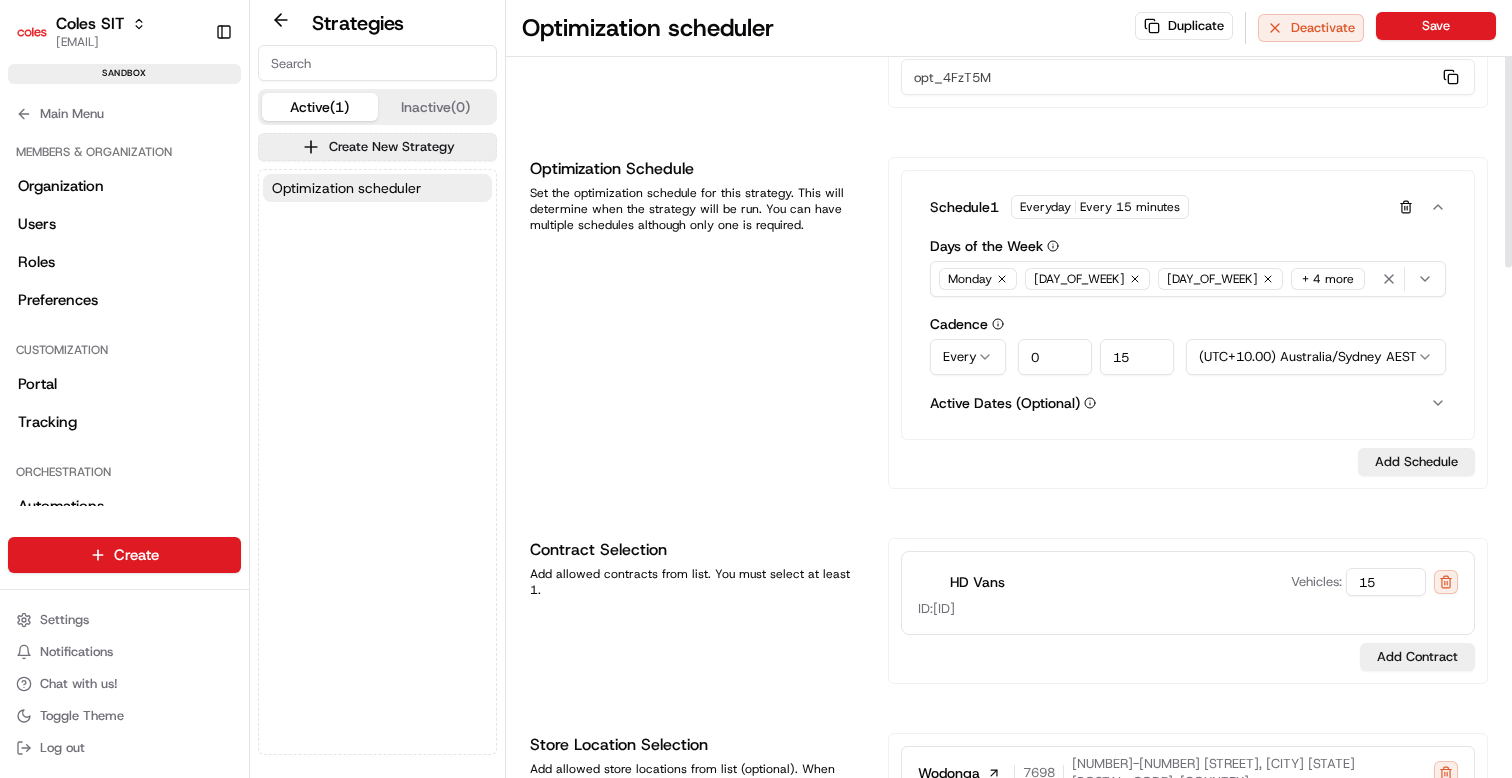 click on "Schedule  1 Everyday Every
15 minutes" at bounding box center (1174, 207) 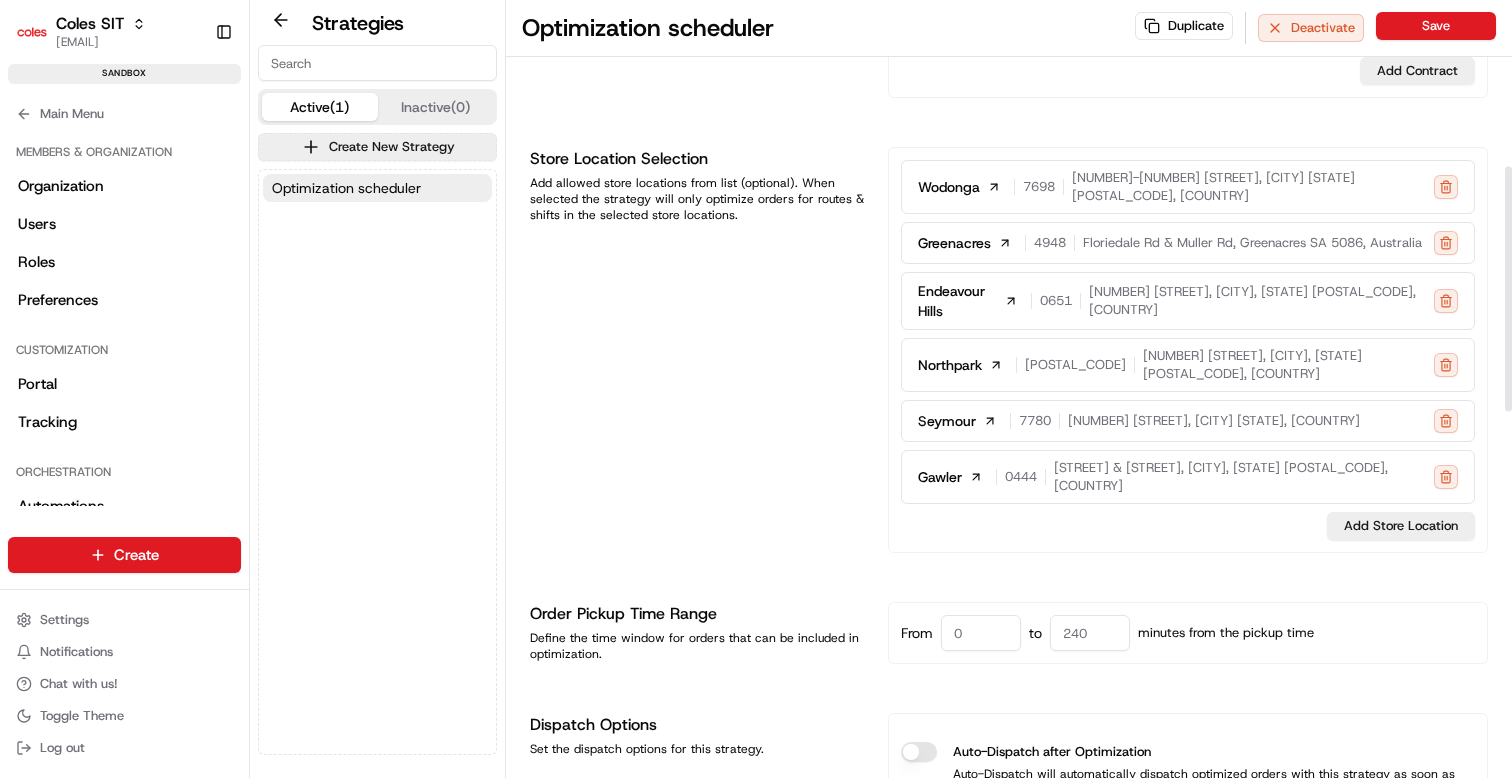 scroll, scrollTop: 521, scrollLeft: 0, axis: vertical 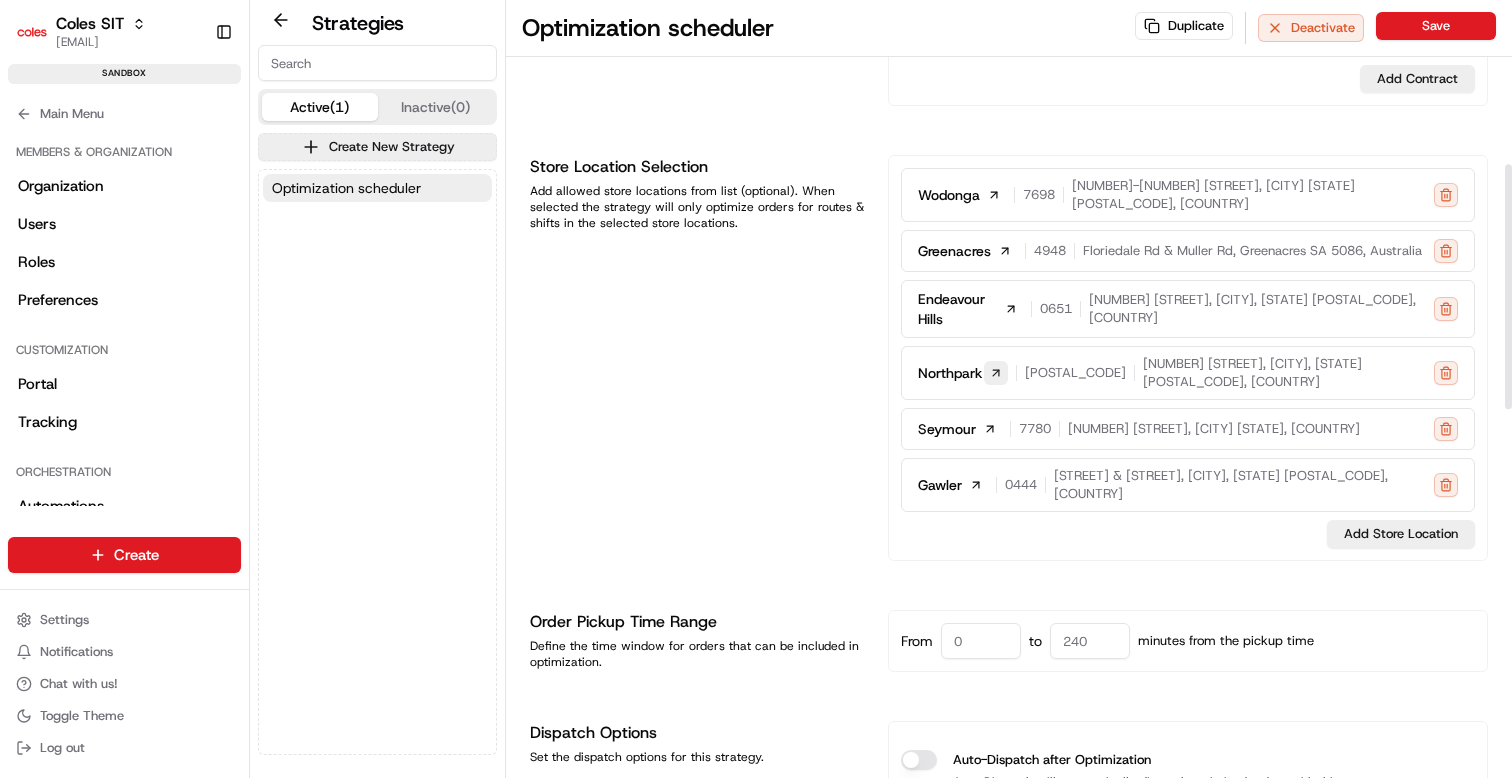 click at bounding box center [996, 373] 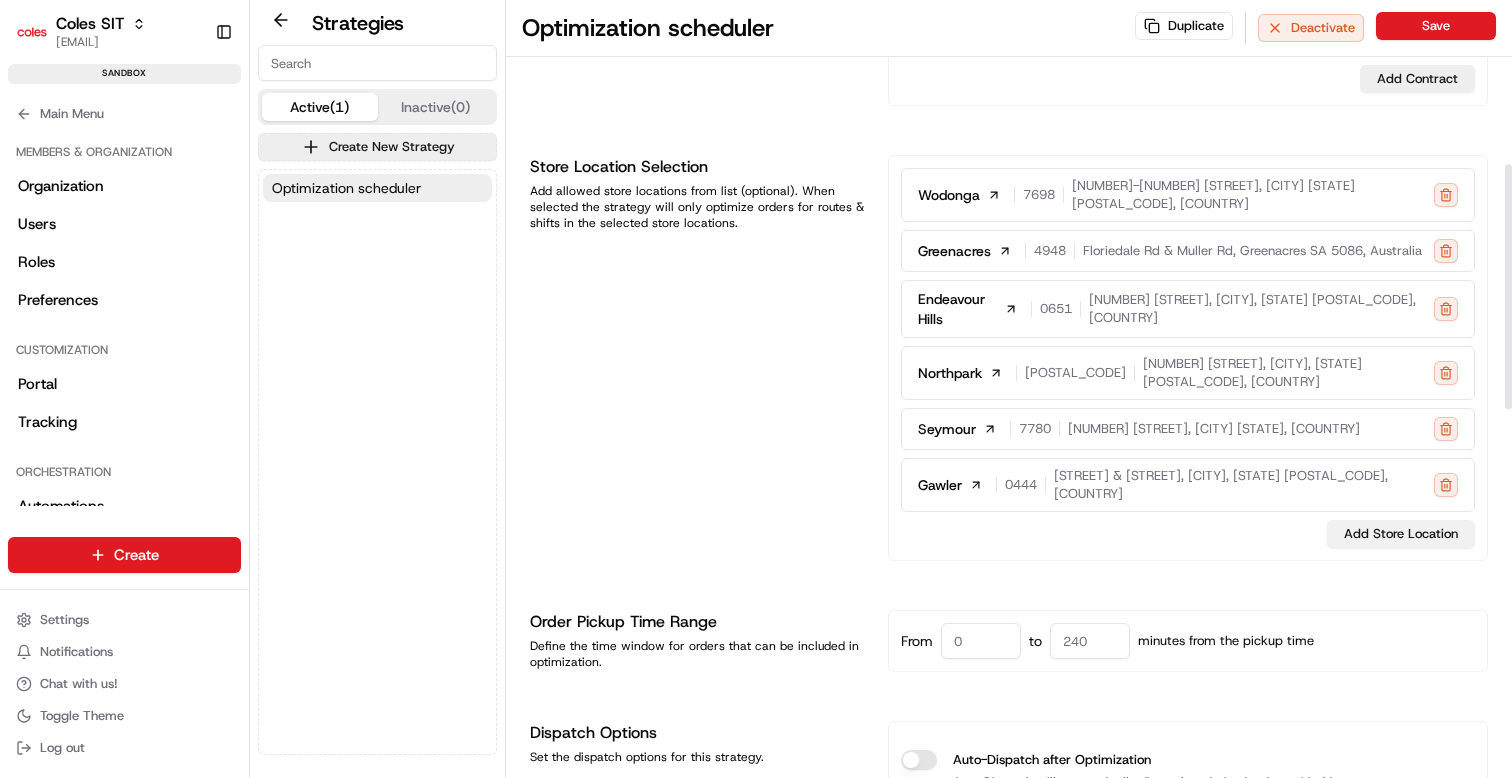 click on "Add Store Location" at bounding box center (1401, 534) 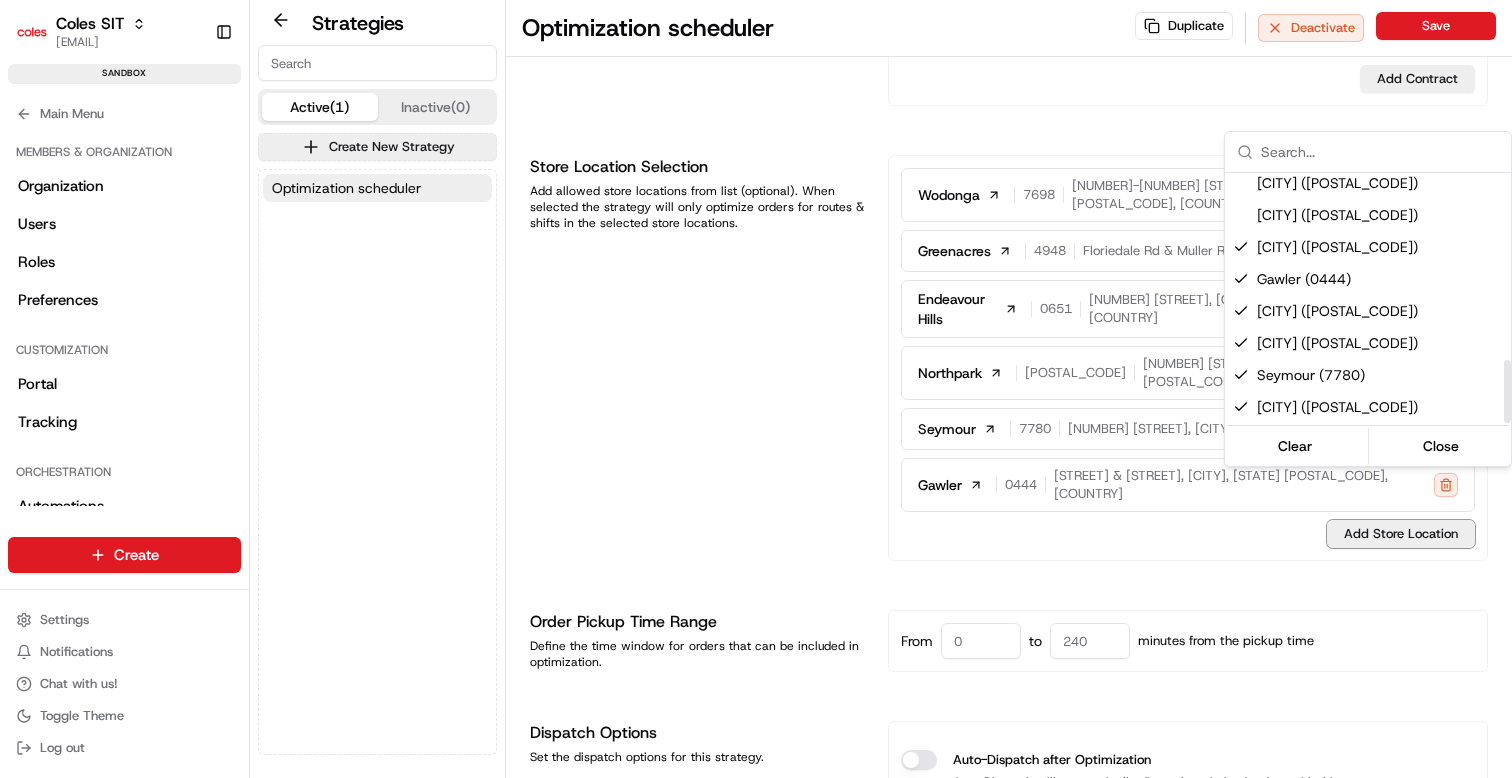 scroll, scrollTop: 0, scrollLeft: 0, axis: both 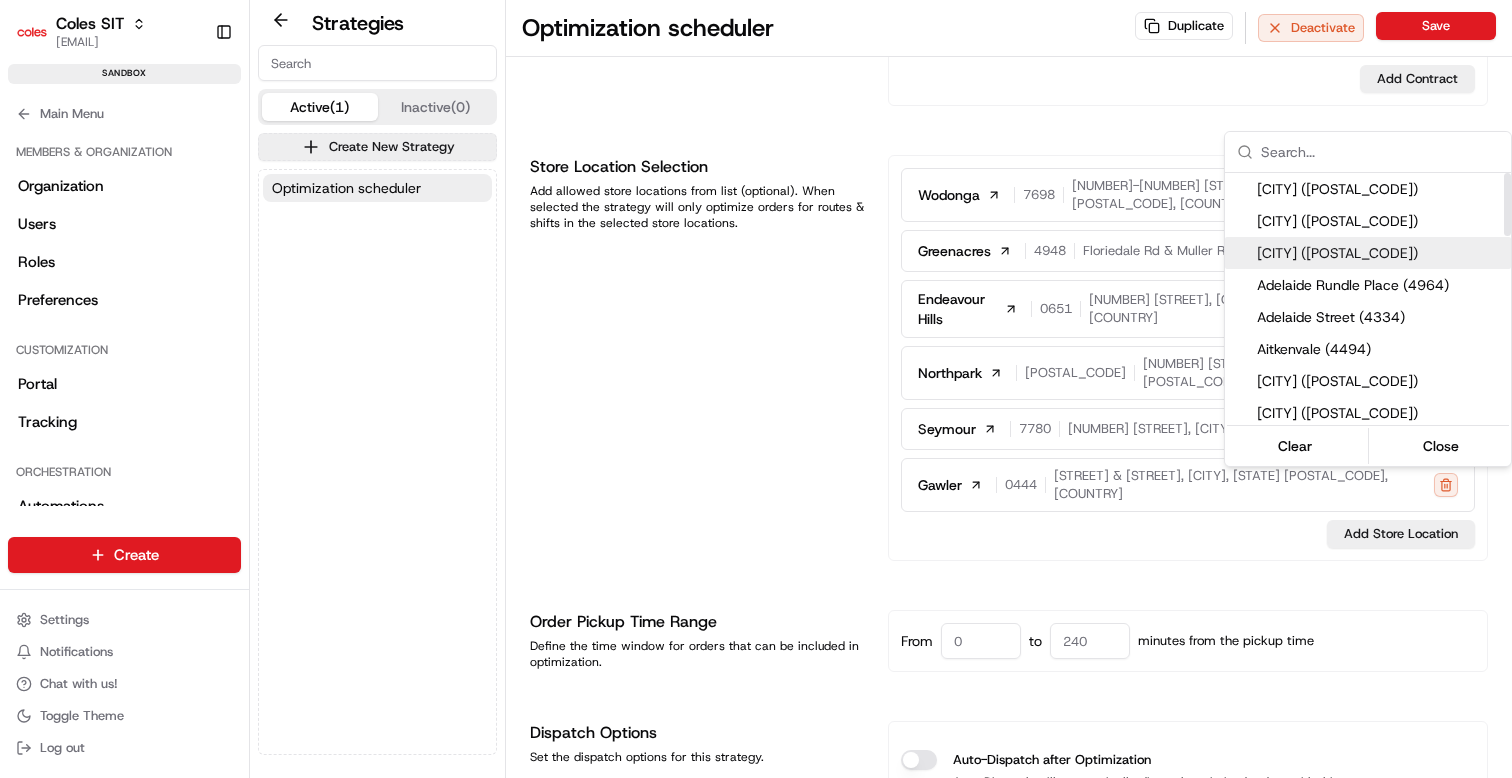 click on "Strategies Active (1) Inactive (0) Create New Strategy Optimization scheduler Optimization scheduler Duplicate Deactivate Save Strategy Info Last edited 31/07/2025 14:08 Strategy Name Optimization scheduler Strategy ID opt_4FzT5M Copy opt_4FzT5M Optimization Schedule Set the optimization schedule for this strategy. This will determine when the strategy will be run. You can have multiple schedules although only one is required. 1" at bounding box center [756, 389] 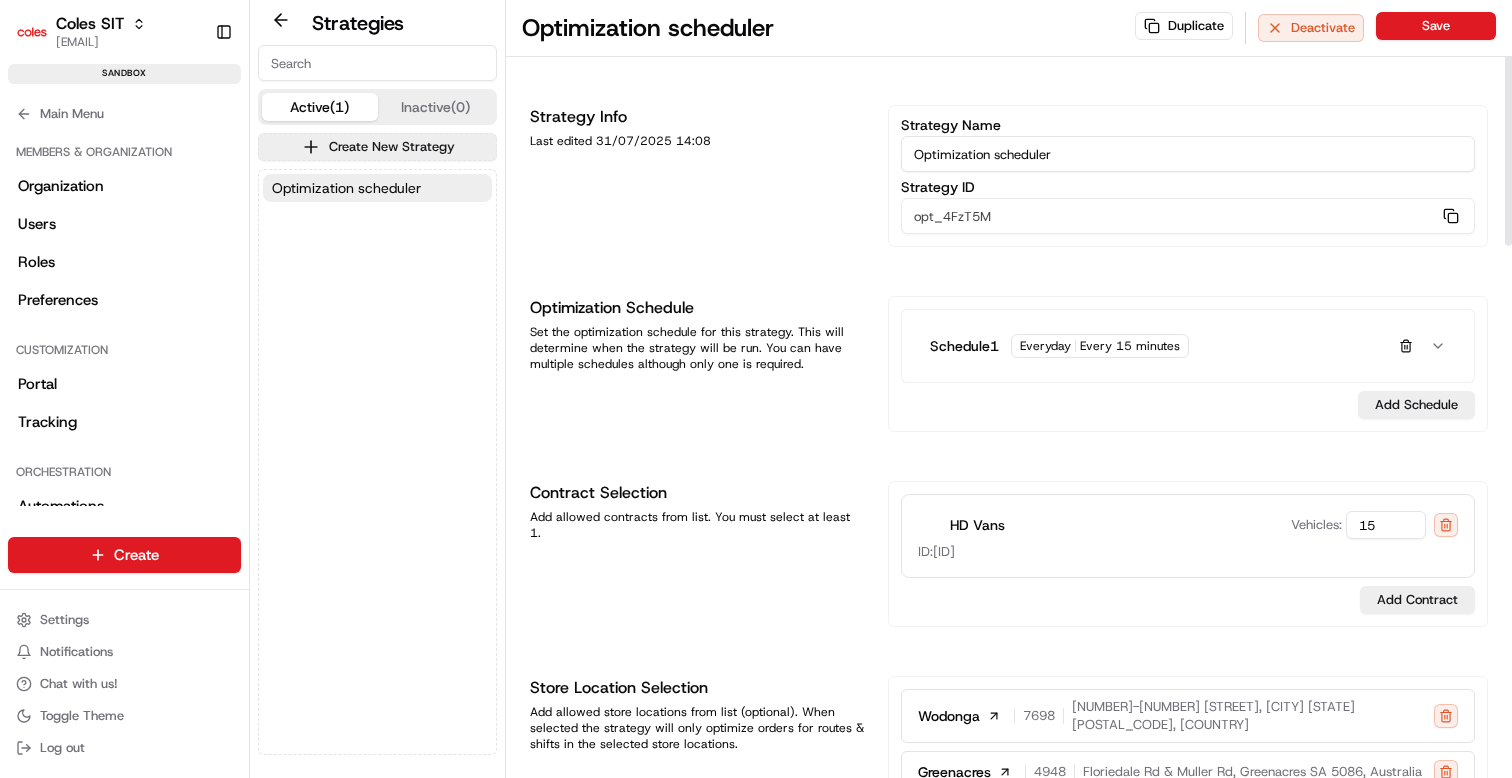 scroll, scrollTop: 10, scrollLeft: 0, axis: vertical 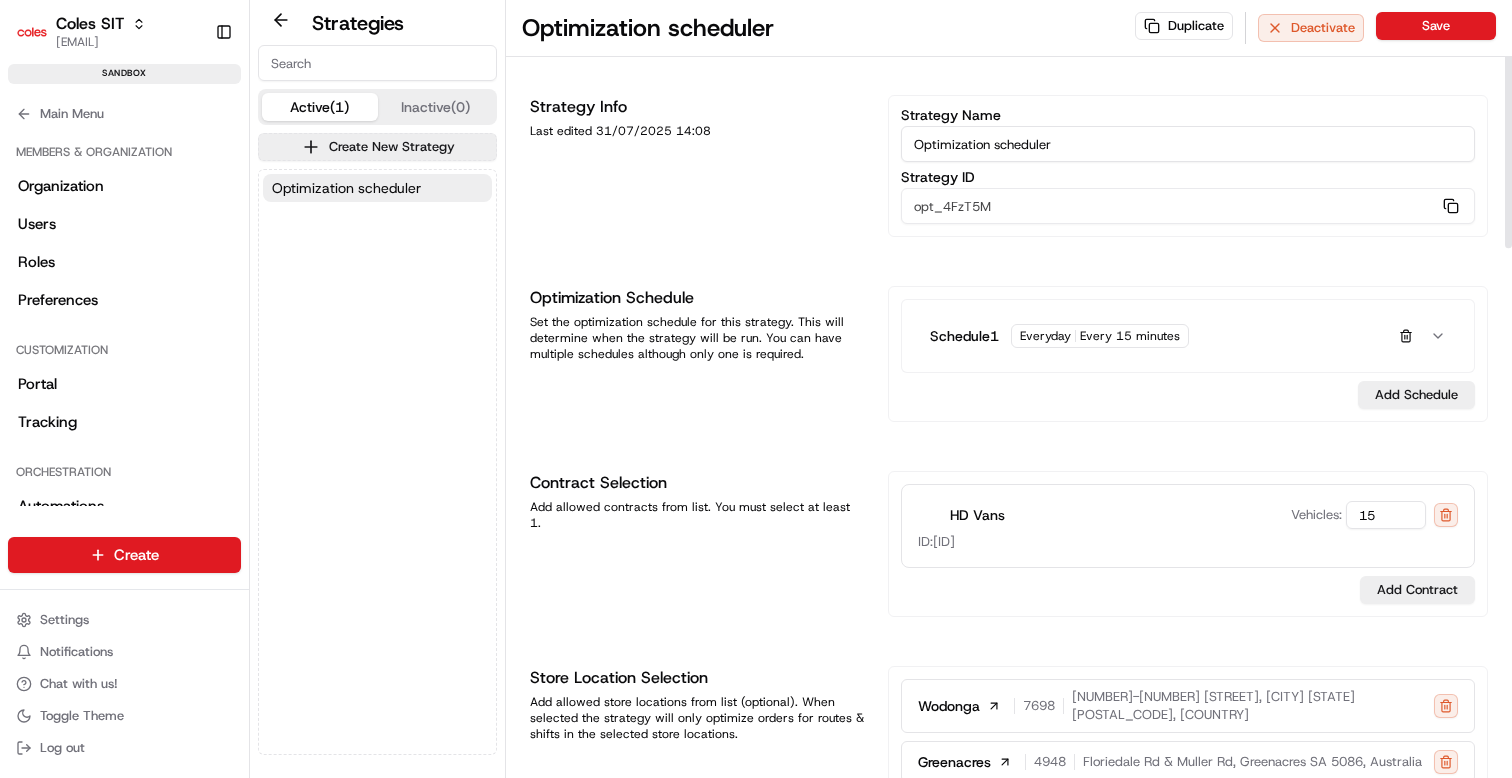 click on "Everyday" at bounding box center (1045, 336) 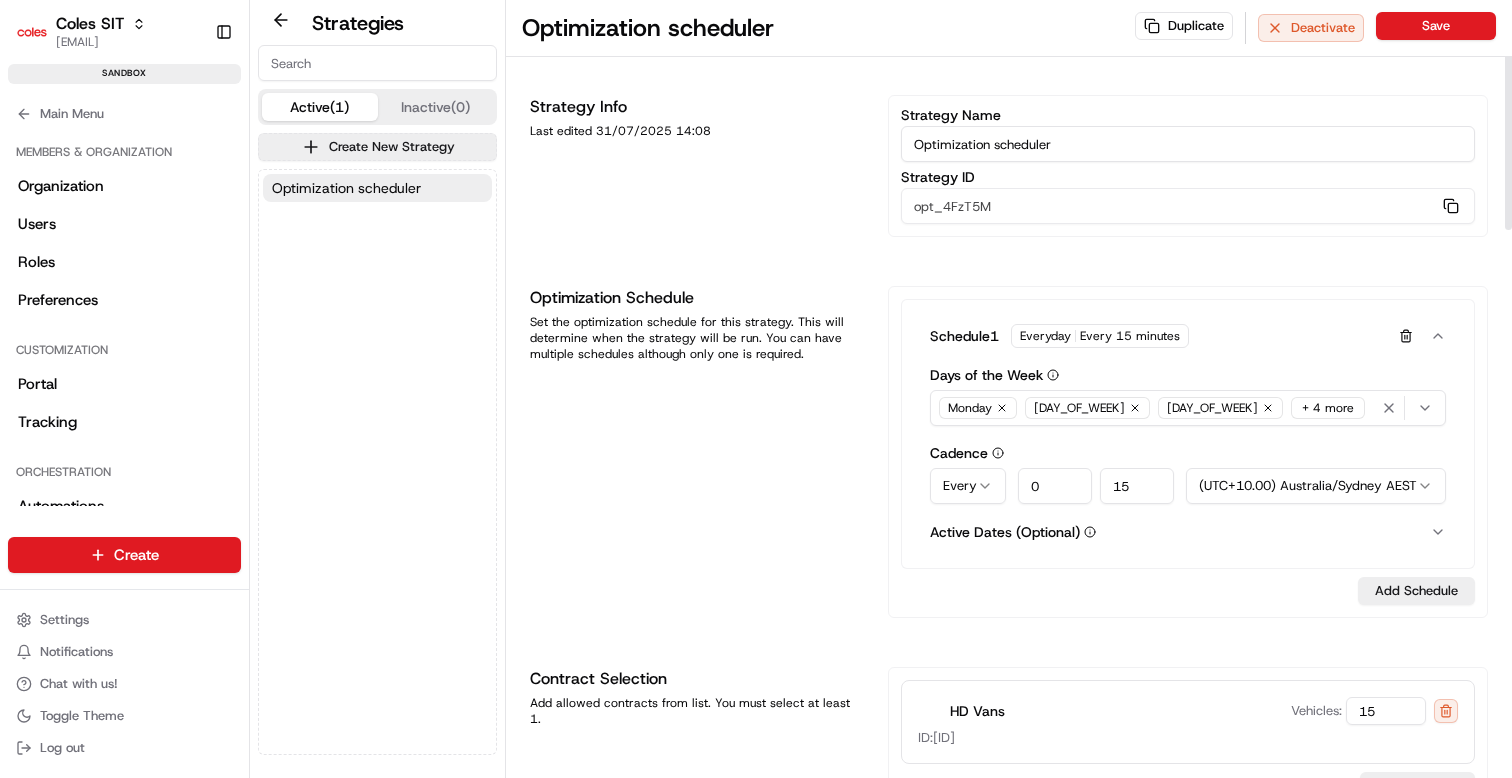 click on "Schedule  1 Everyday Every
15 minutes" at bounding box center [1174, 336] 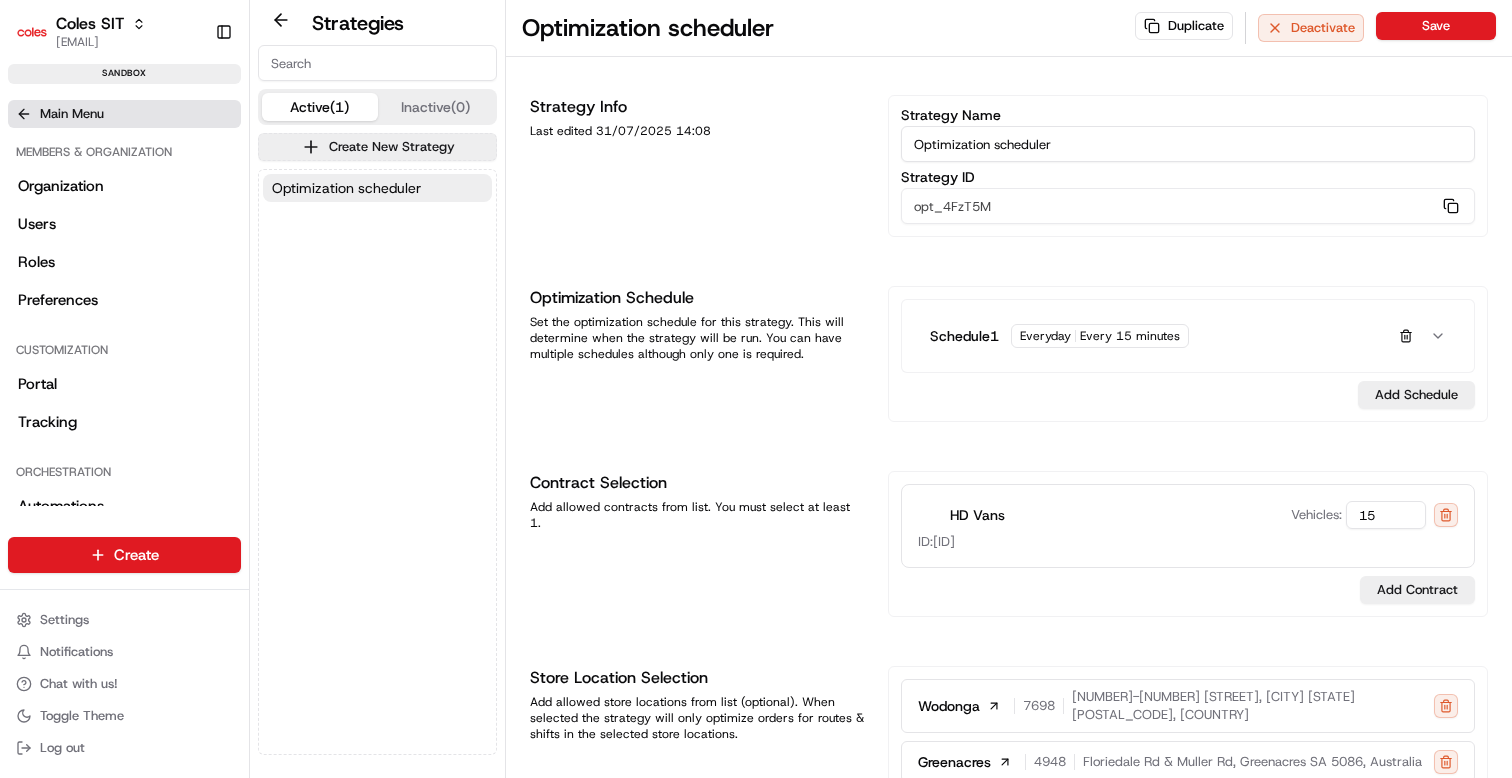 click on "Main Menu" at bounding box center (72, 114) 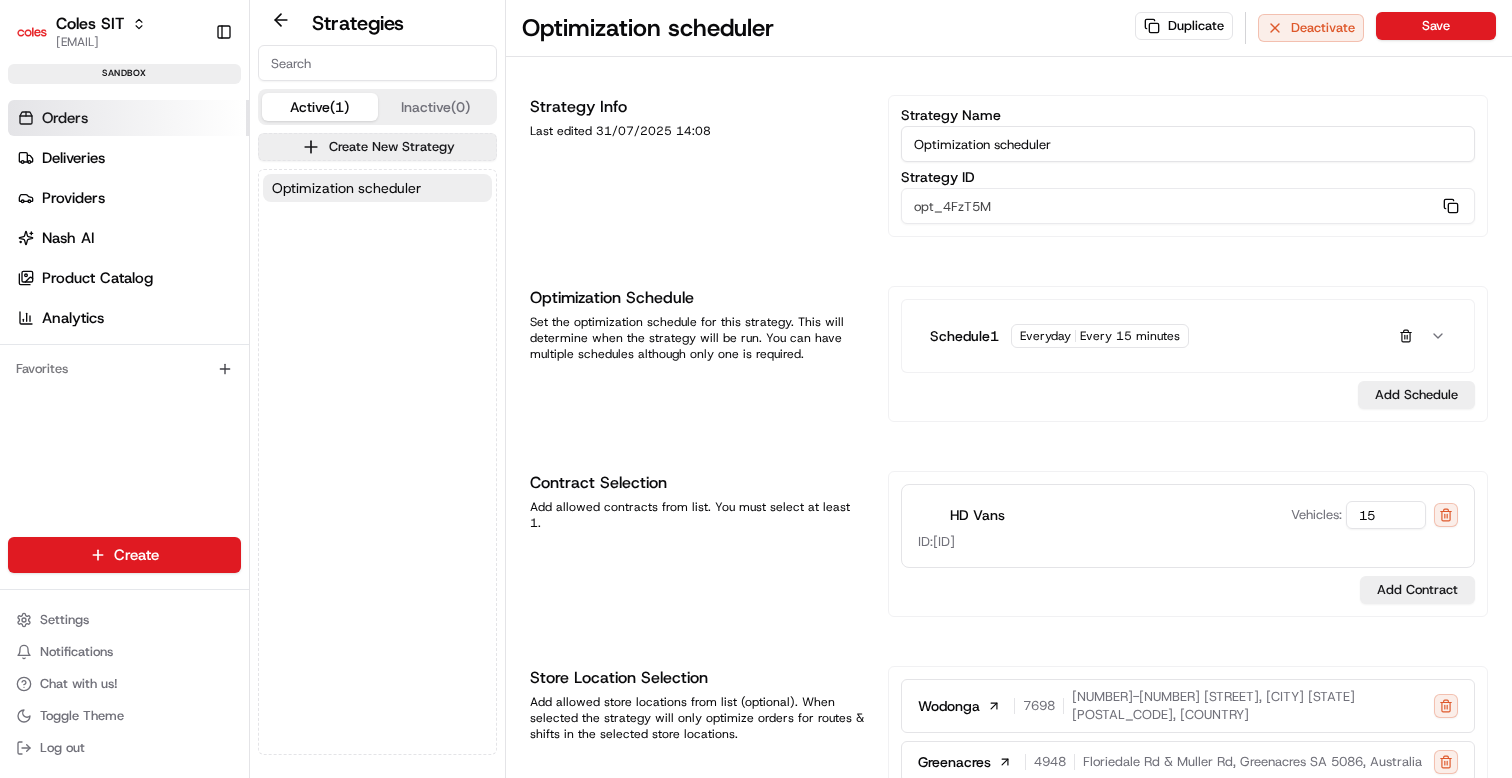 click on "Orders" at bounding box center [65, 118] 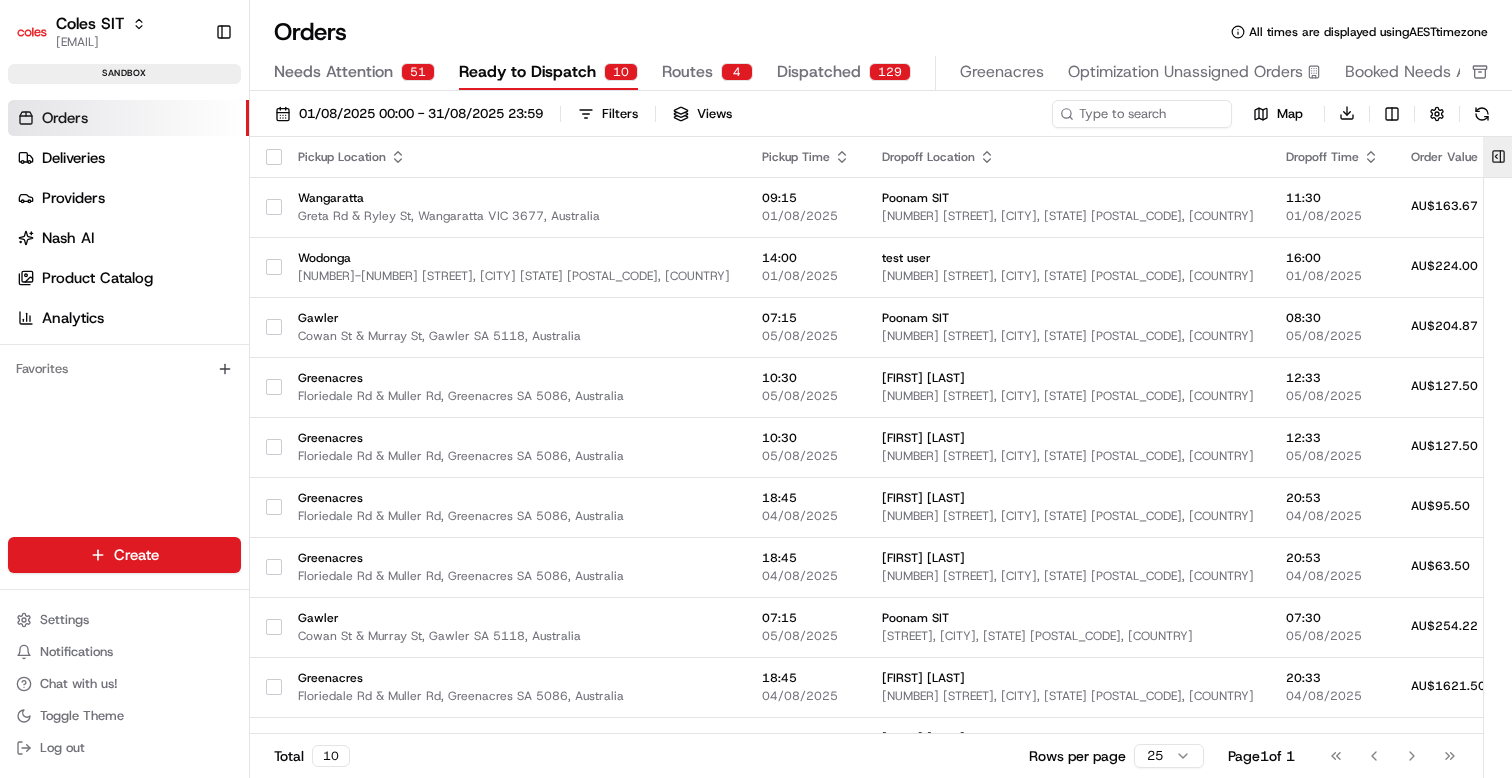 click at bounding box center (1498, 157) 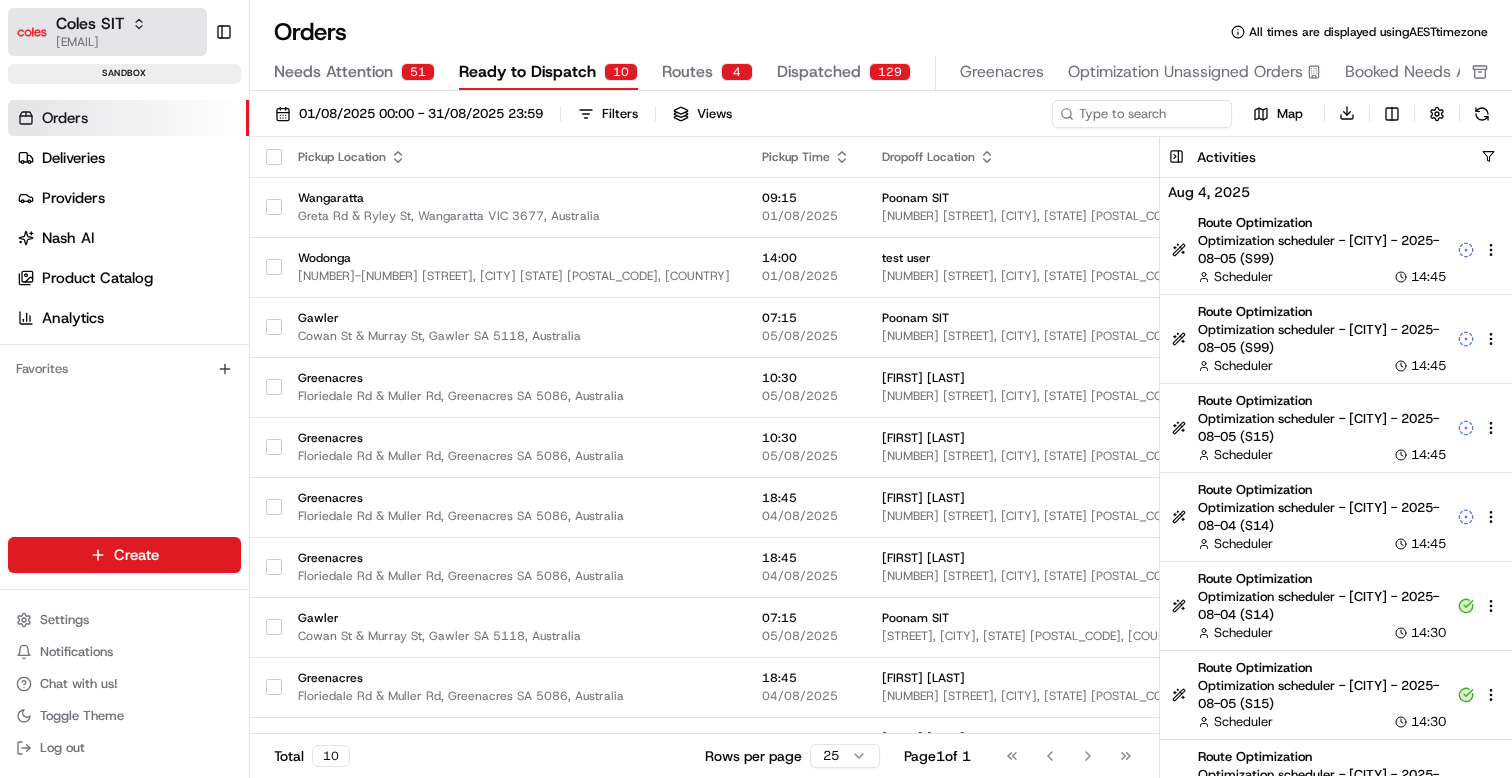 click on "Coles SIT" at bounding box center (90, 24) 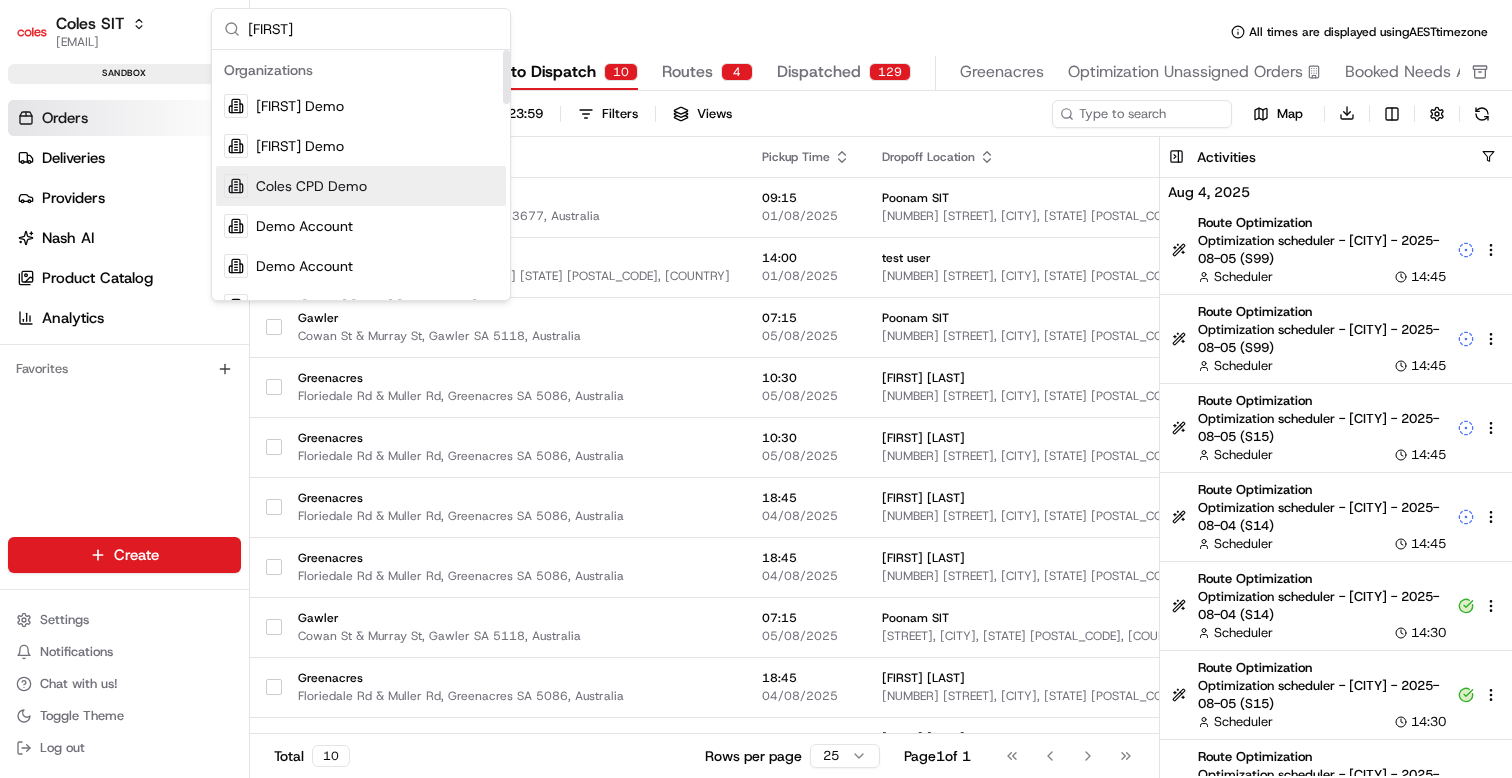 click on "[FIRST]" at bounding box center [373, 29] 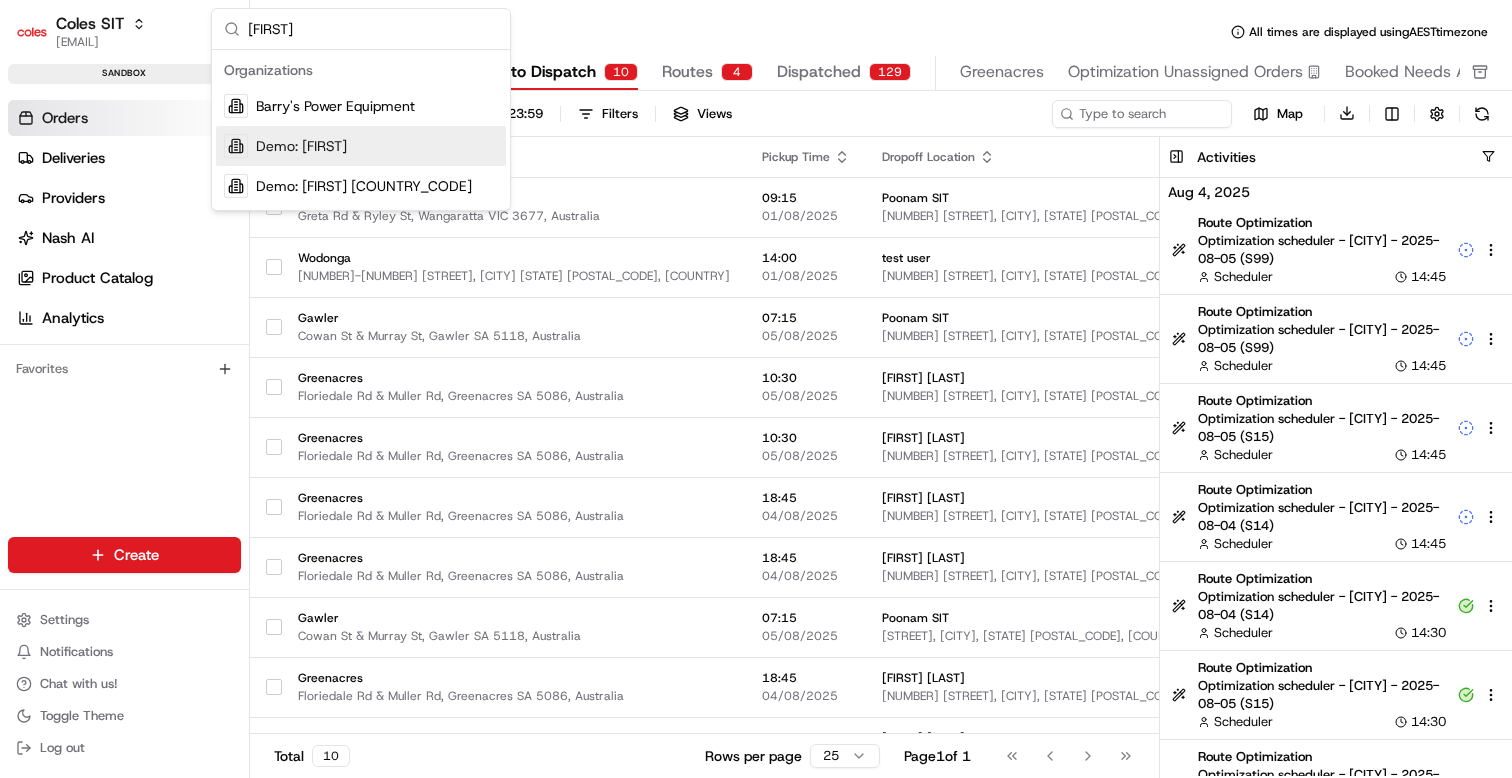 type on "[FIRST]" 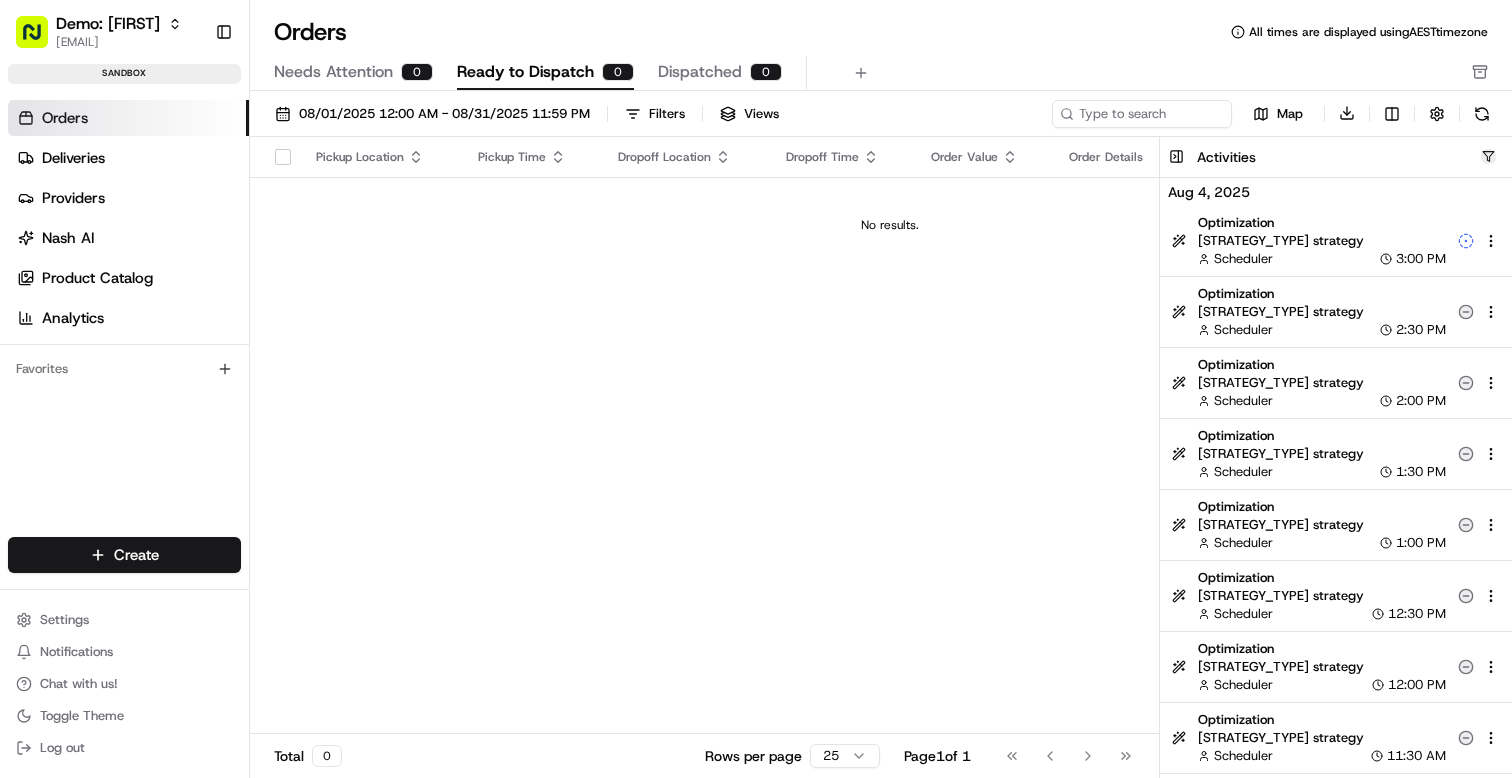 click at bounding box center [1488, 156] 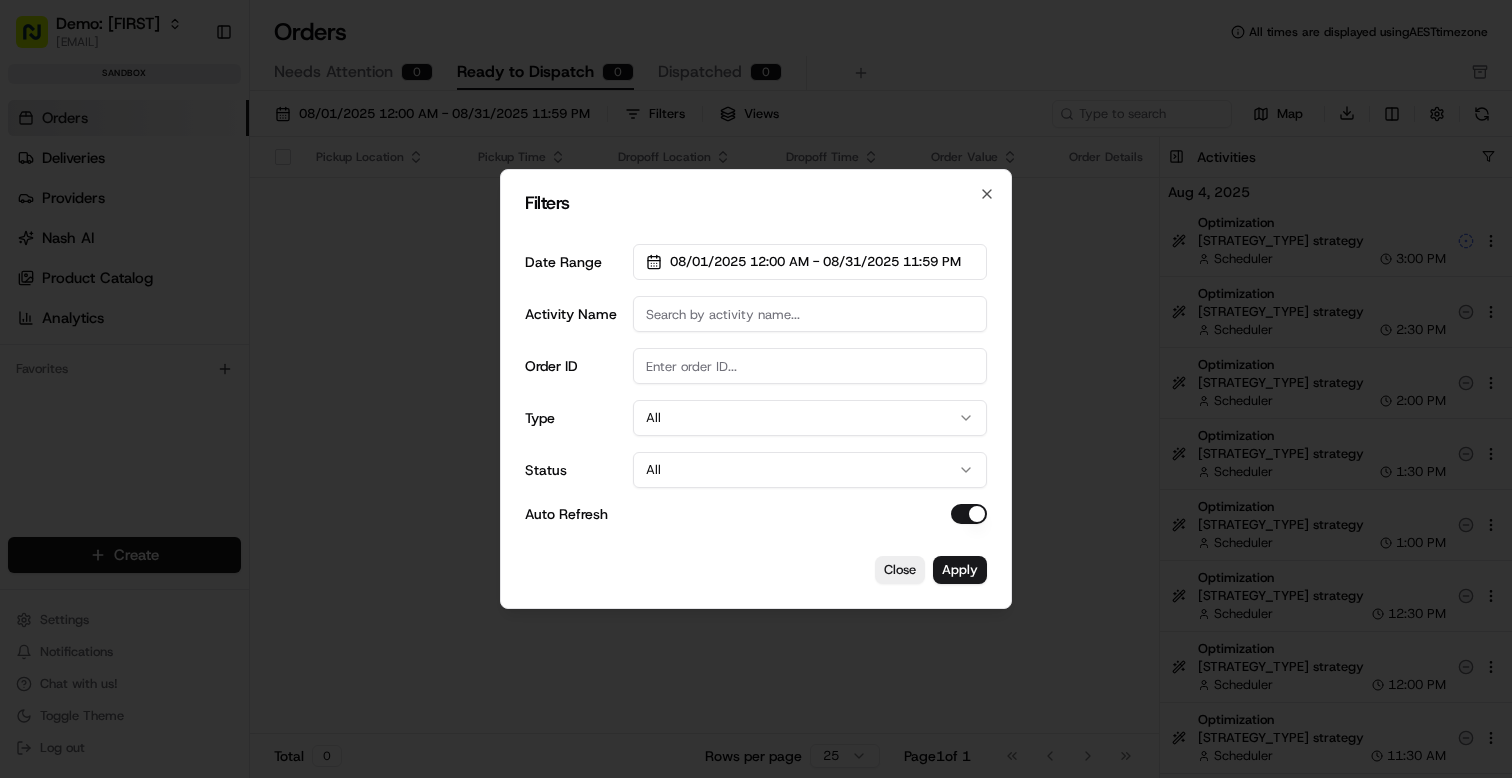 click on "Filters Date Range 08/01/2025 12:00 AM - 08/31/2025 11:59 PM Activity Name Order ID Type All Status All Auto Refresh Close Apply Close" at bounding box center (756, 389) 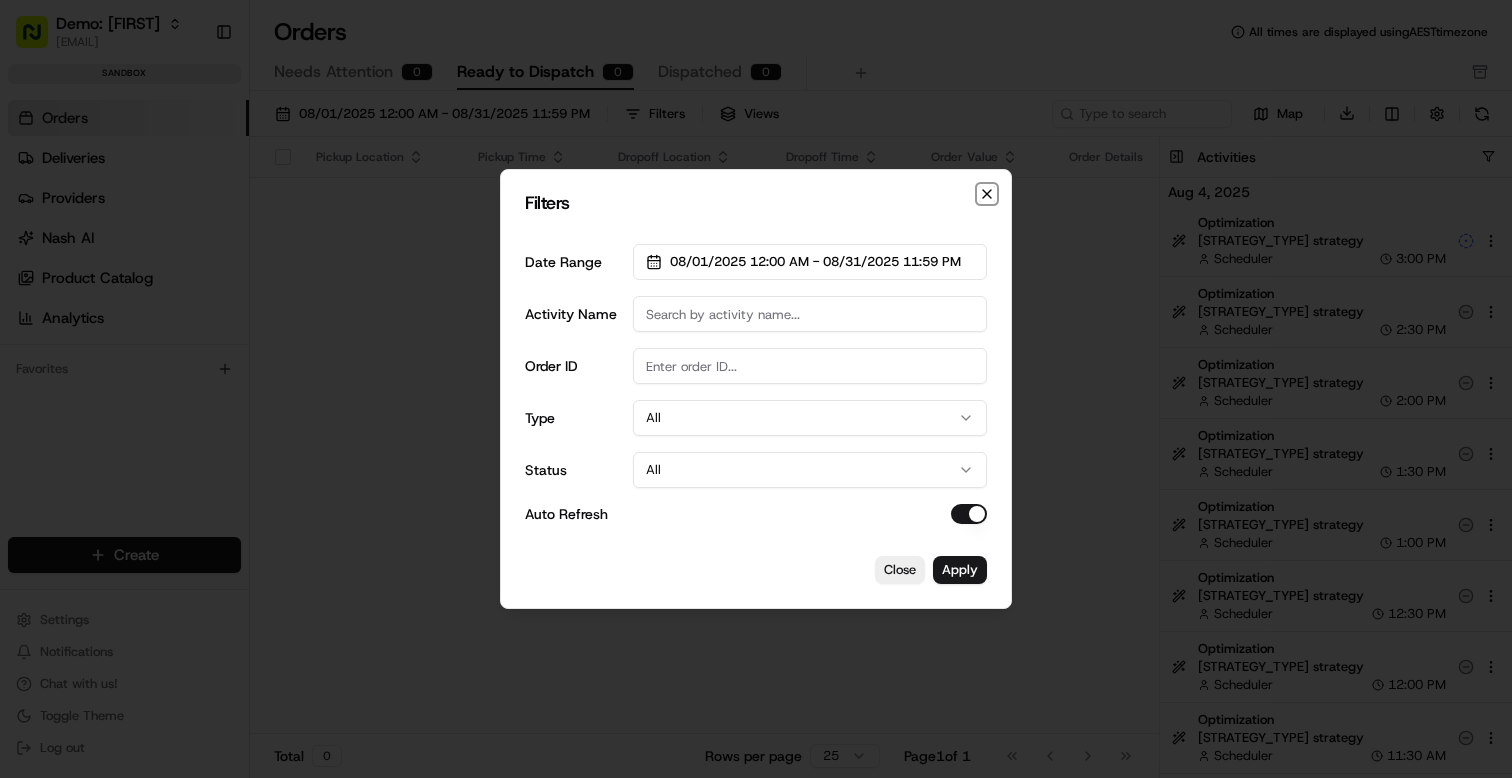 click 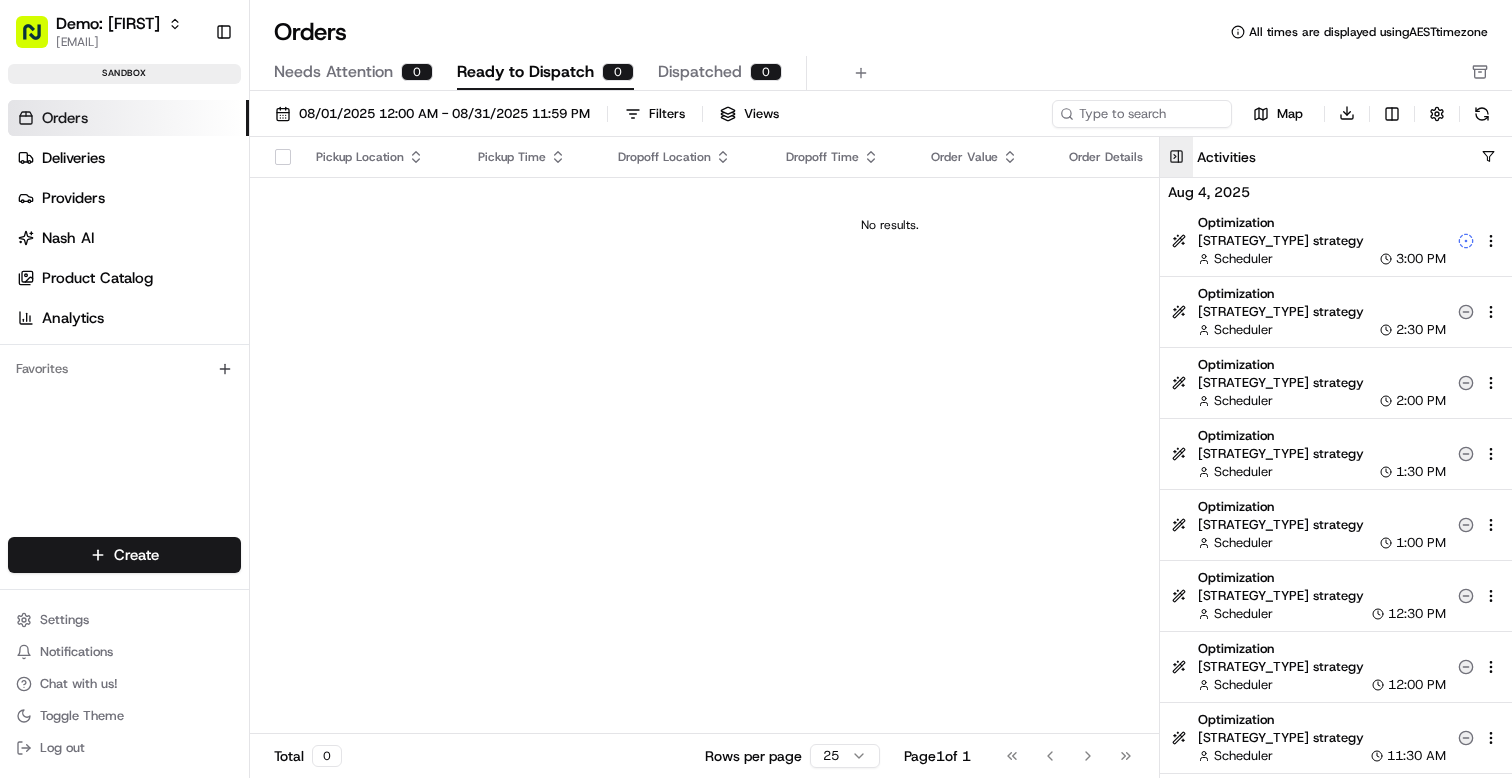 click at bounding box center (1176, 157) 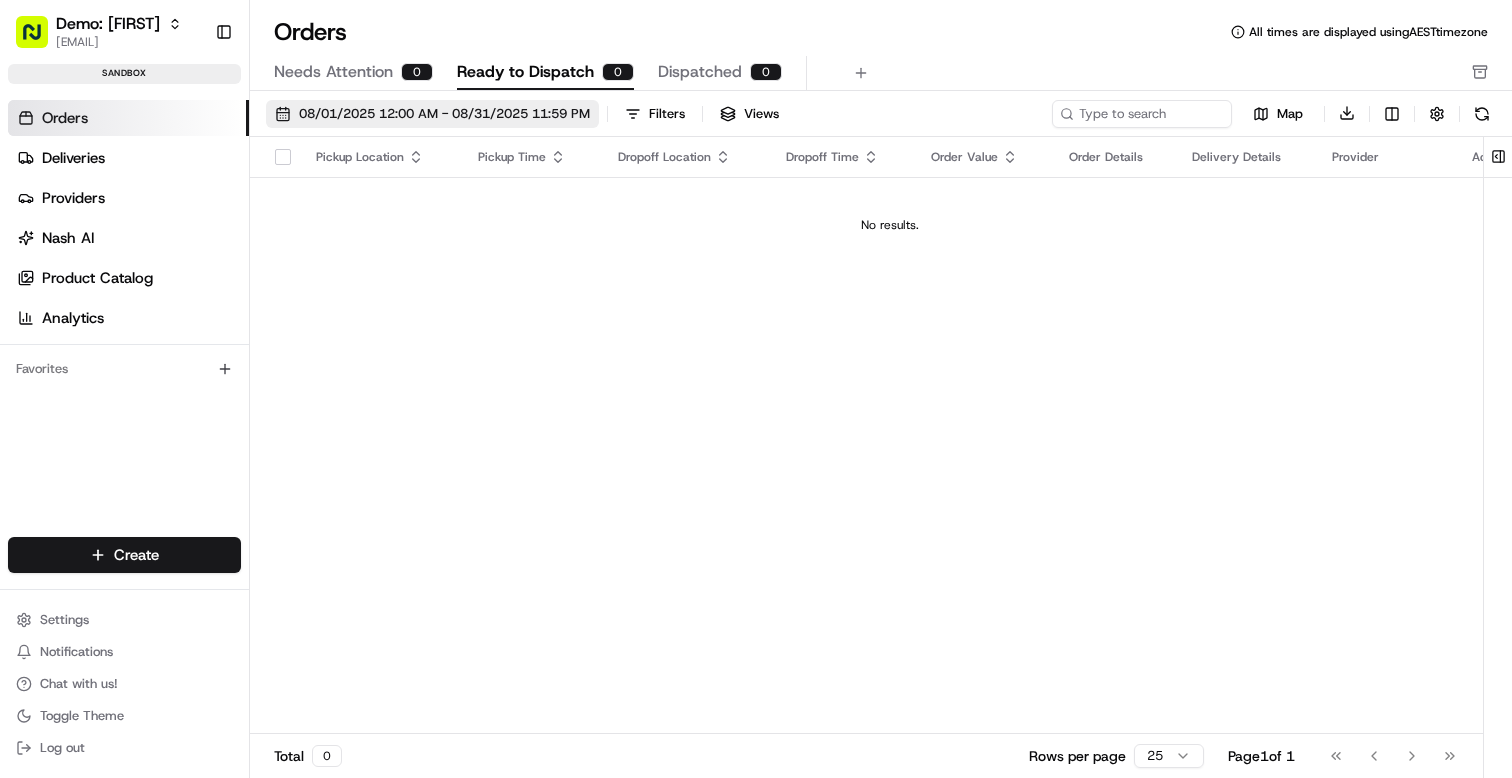 click on "08/01/2025 12:00 AM - 08/31/2025 11:59 PM" at bounding box center [444, 114] 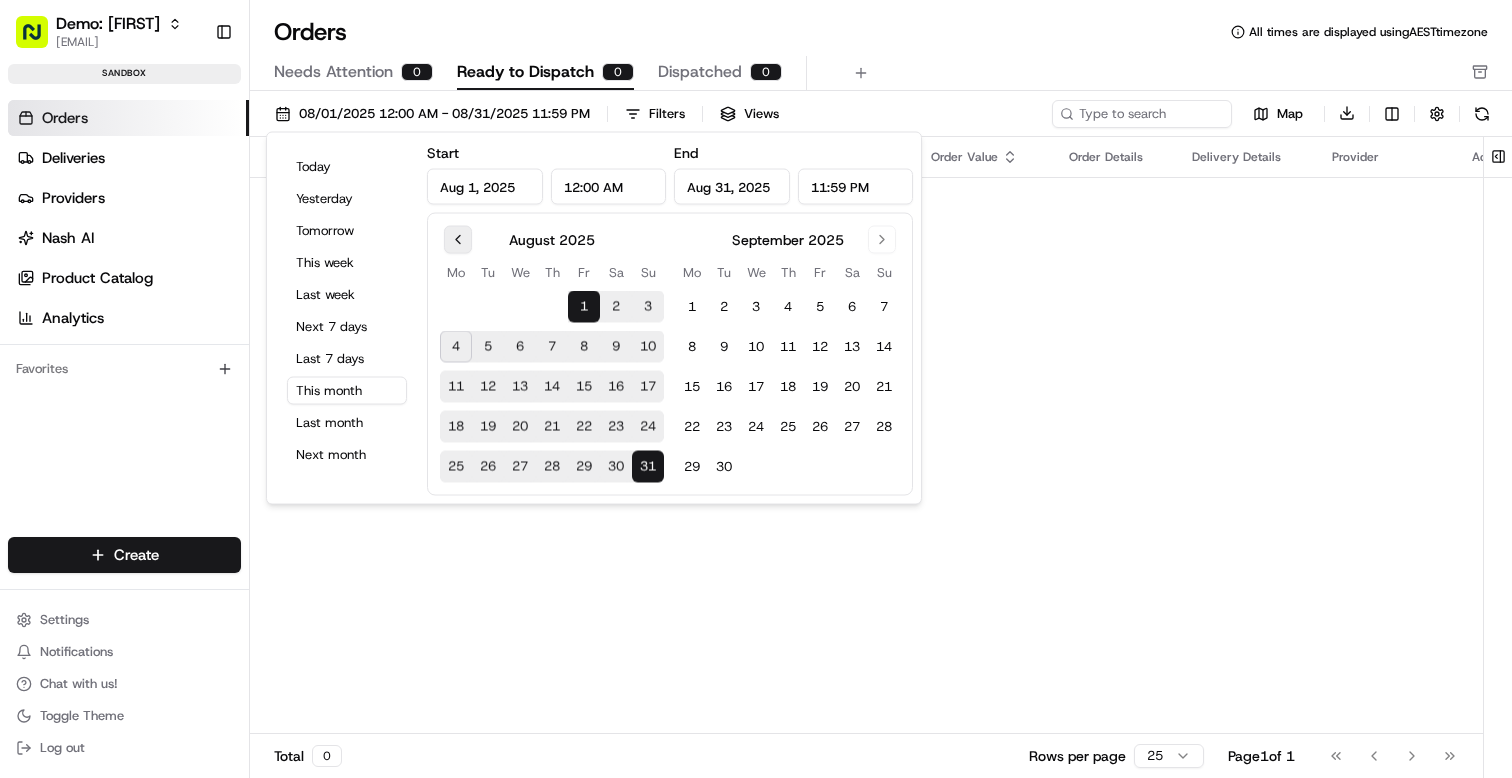 click at bounding box center [458, 240] 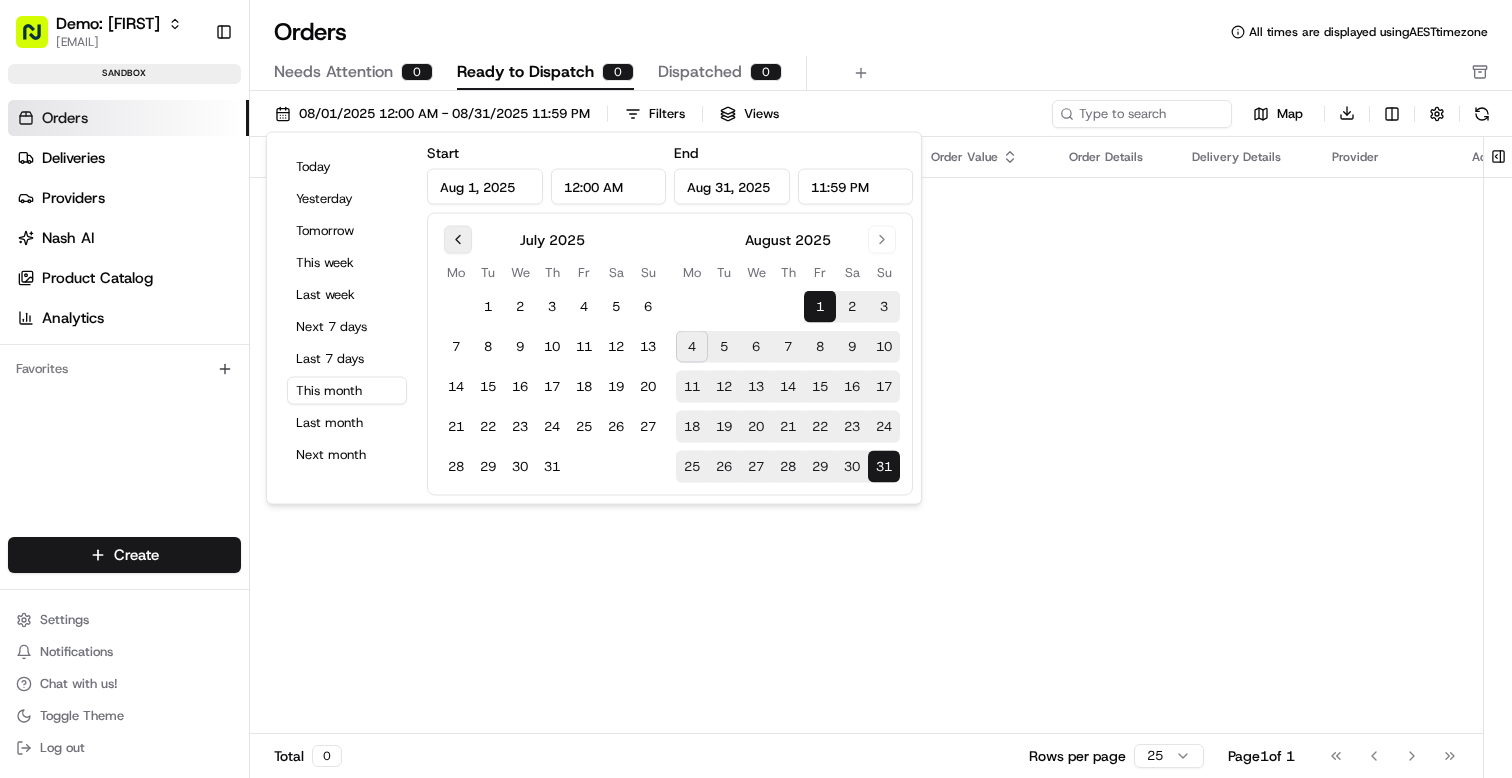 click at bounding box center [458, 240] 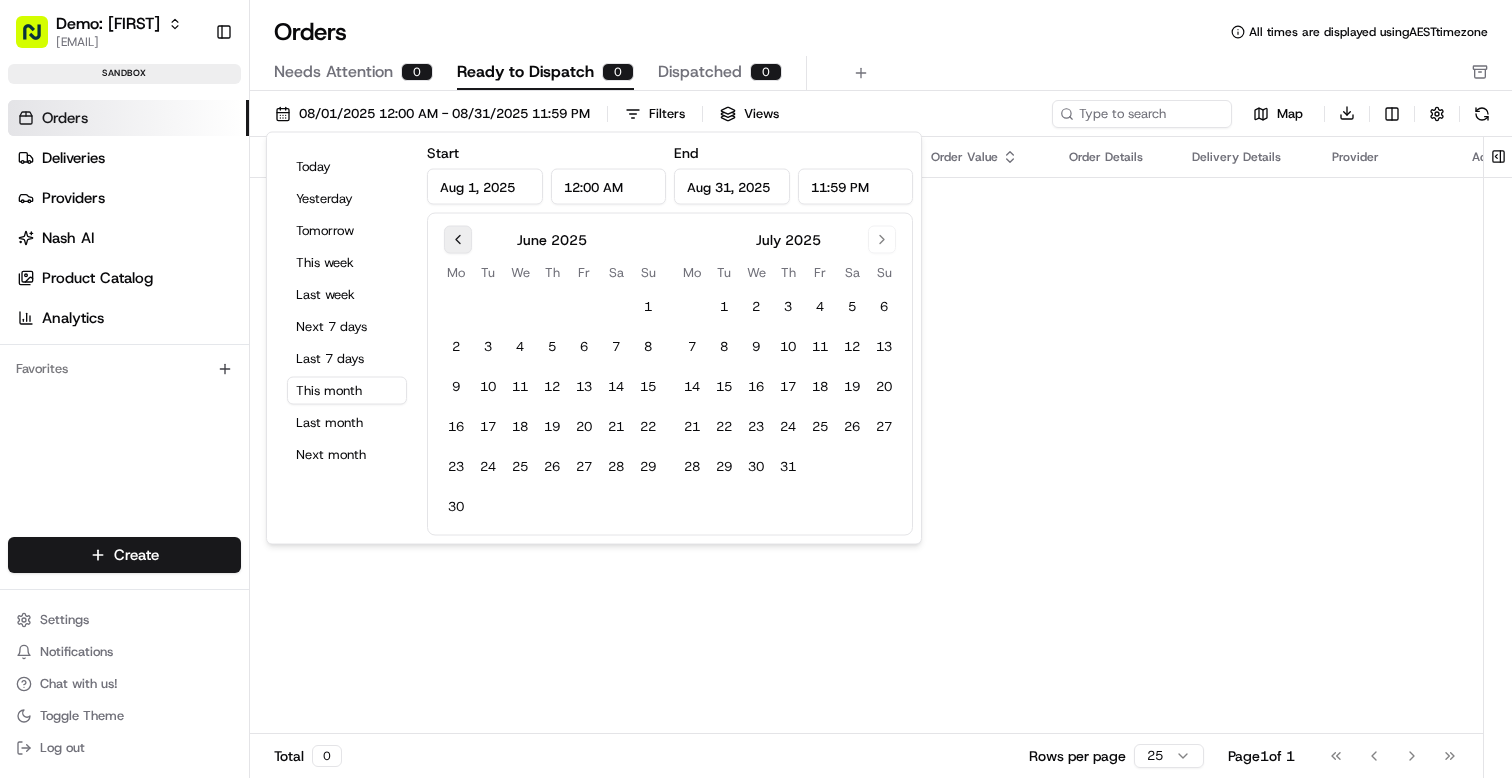 click at bounding box center [458, 240] 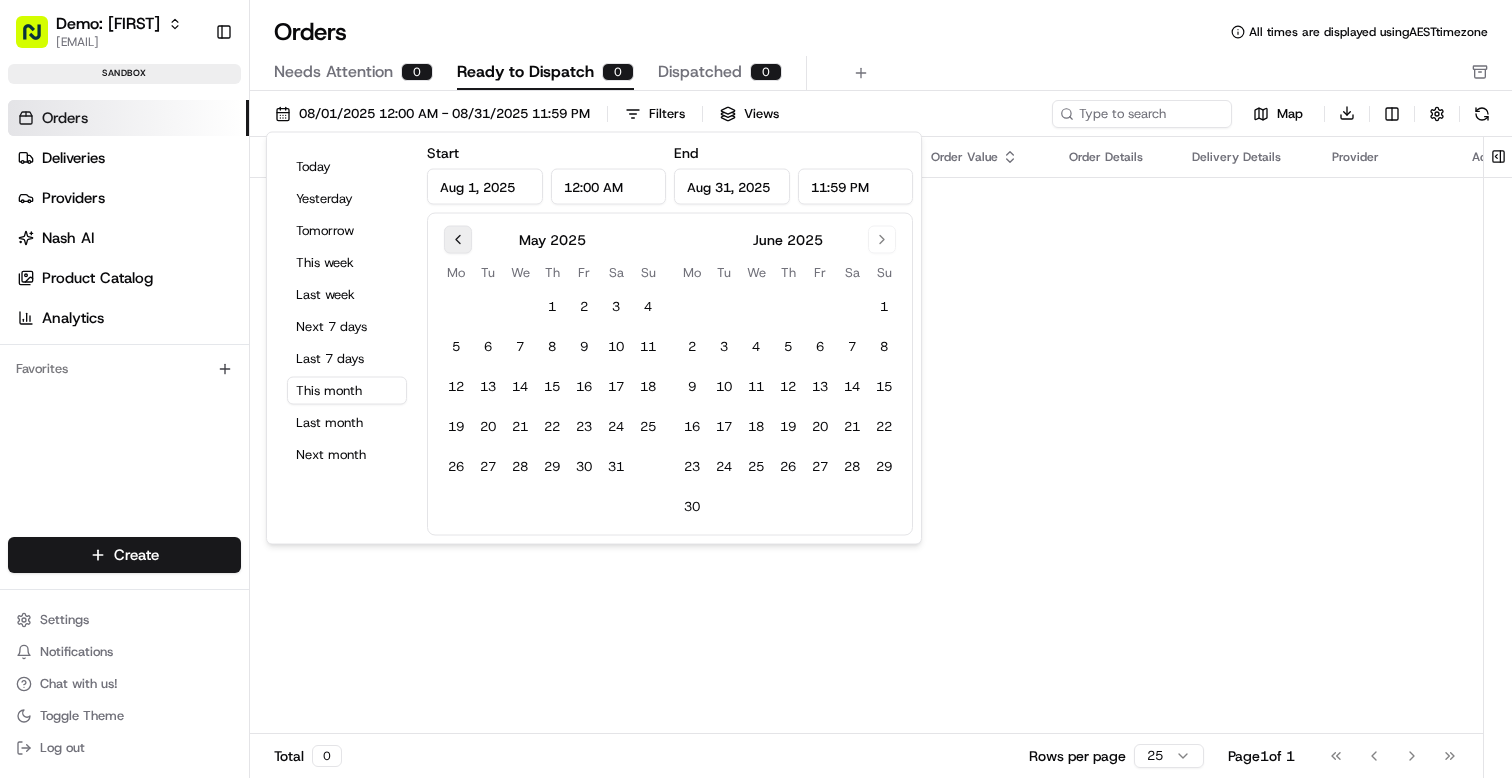 click at bounding box center [458, 240] 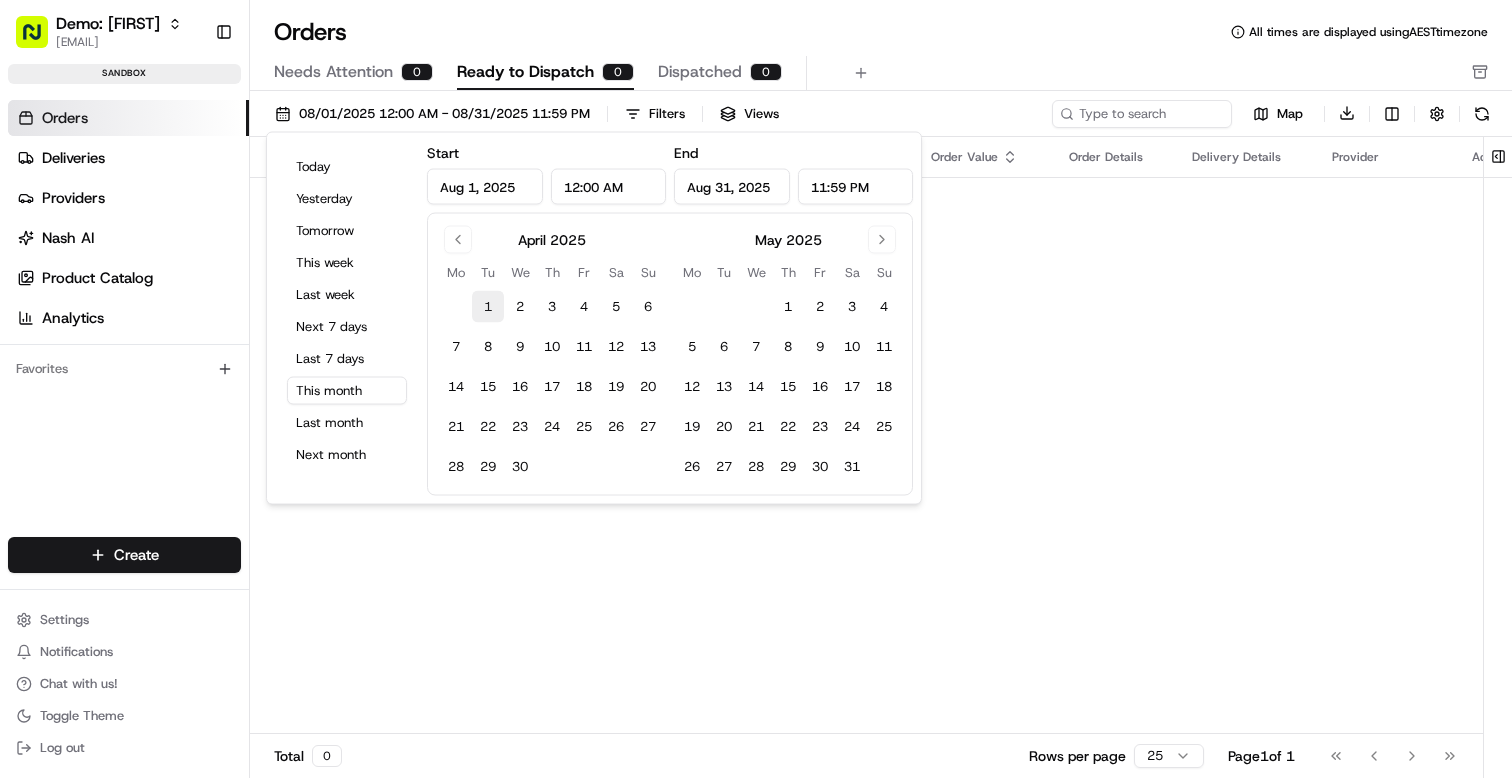 click on "1" at bounding box center [488, 307] 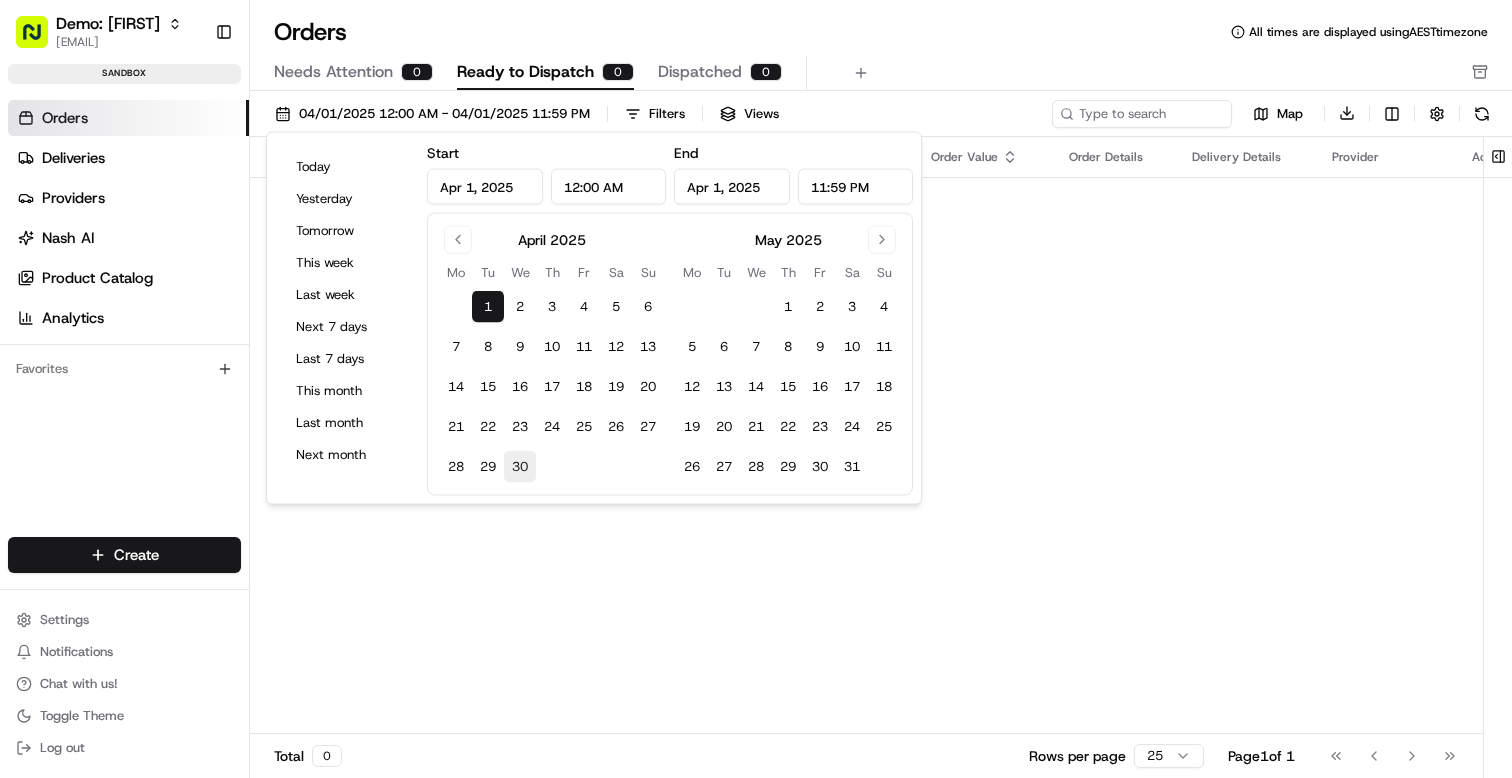 click on "30" at bounding box center [520, 467] 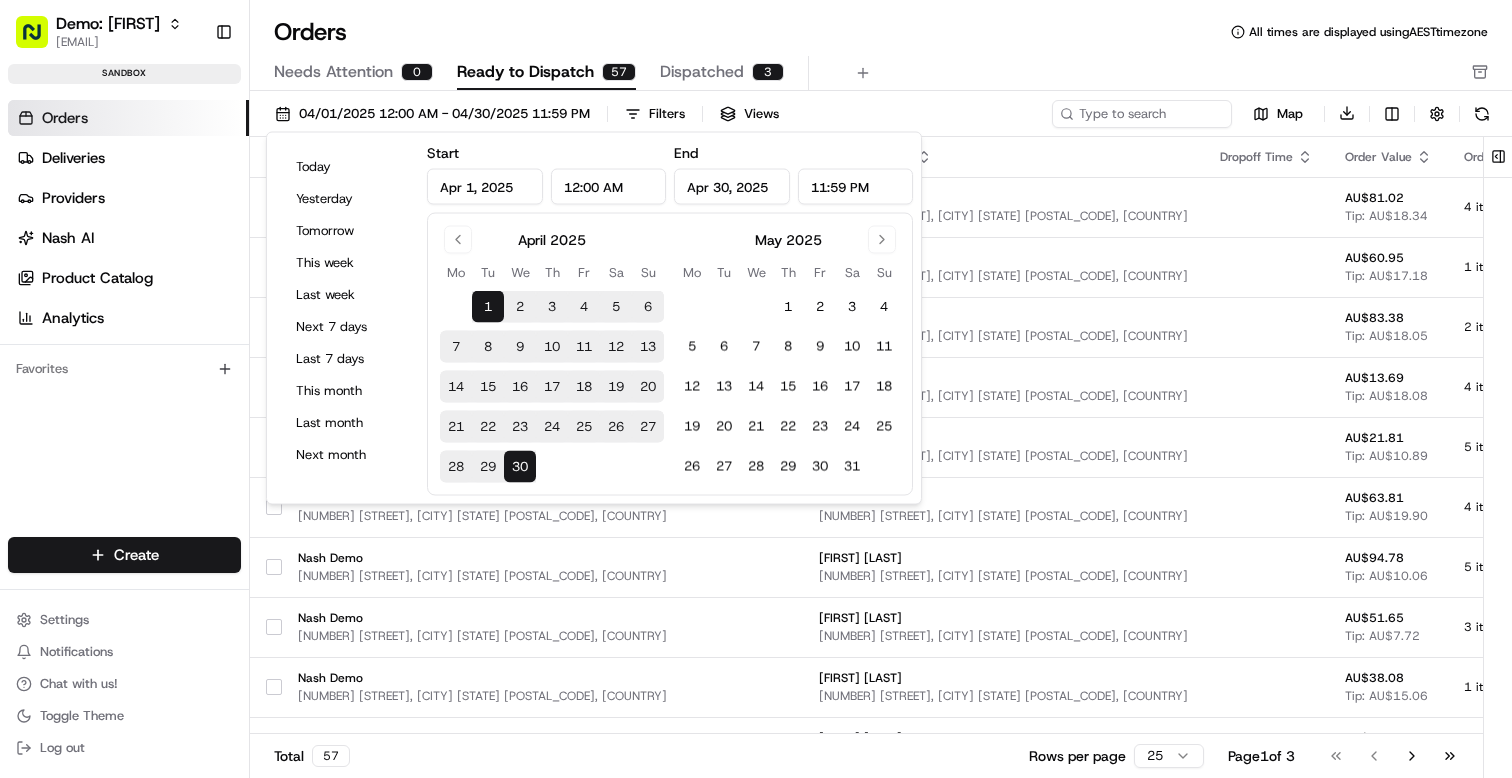 click on "Orders All times are displayed using AEST timezone Needs Attention 0 Ready to Dispatch 57 Dispatched 3 04/01/2025 12:00 AM - 04/30/2025 11:59 PM Filters Views Map Download Pickup Location Pickup Time Dropoff Location Dropoff Time Order Value Order Details Delivery Details Provider Actions Nash Demo 14 Eugenia St, Loftus NSW 2232, Australia Curtis Montana 358 Burraneer Bay Rd, Caringbah South NSW 2229, Australia AU$81.02 Tip: AU$18.34 4 items now + 1 Assign Provider Nash Demo 14 Eugenia St, Loftus NSW 2232, Australia Gabriel Fox 358 Burraneer Bay Rd, Caringbah South NSW 2229, Australia AU$60.95 Tip: AU$17.18 1 item now + 1 Assign Provider Nash Demo 14 Eugenia St, Loftus NSW 2232, Australia Elenor Schutz 1 Vista St, Sans Souci NSW 2219, Australia AU$83.38 Tip: AU$18.05 2 items now + 1 Assign Provider Nash Demo 14 Eugenia St, Loftus NSW 2232, Australia Levi Fox 358 Burraneer Bay Rd, Caringbah South NSW 2229, Australia AU$13.69 Tip: AU$18.08 4 items now + 1 Assign Provider Nash Demo Salvatore Castillo 5" at bounding box center (881, 389) 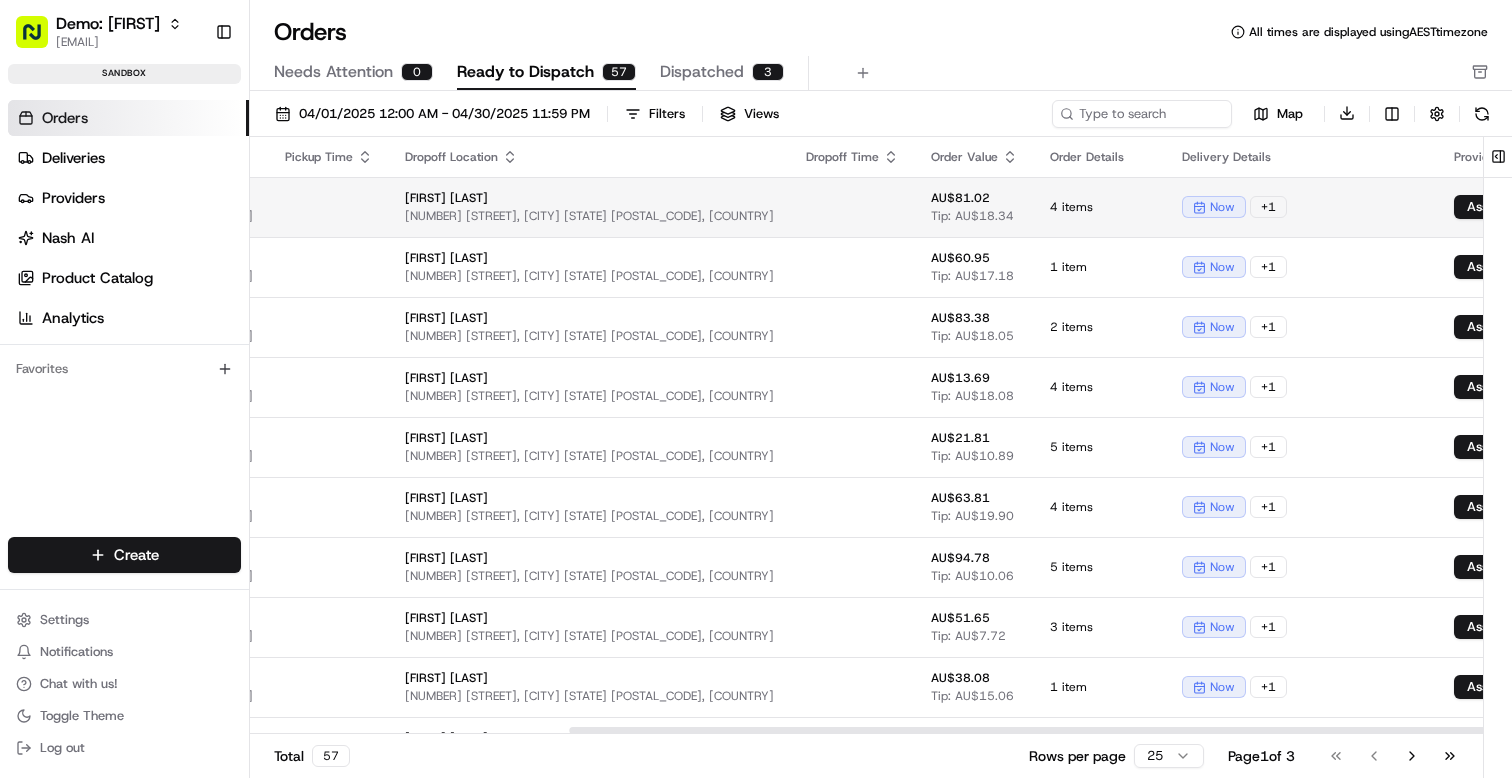 scroll, scrollTop: 0, scrollLeft: 430, axis: horizontal 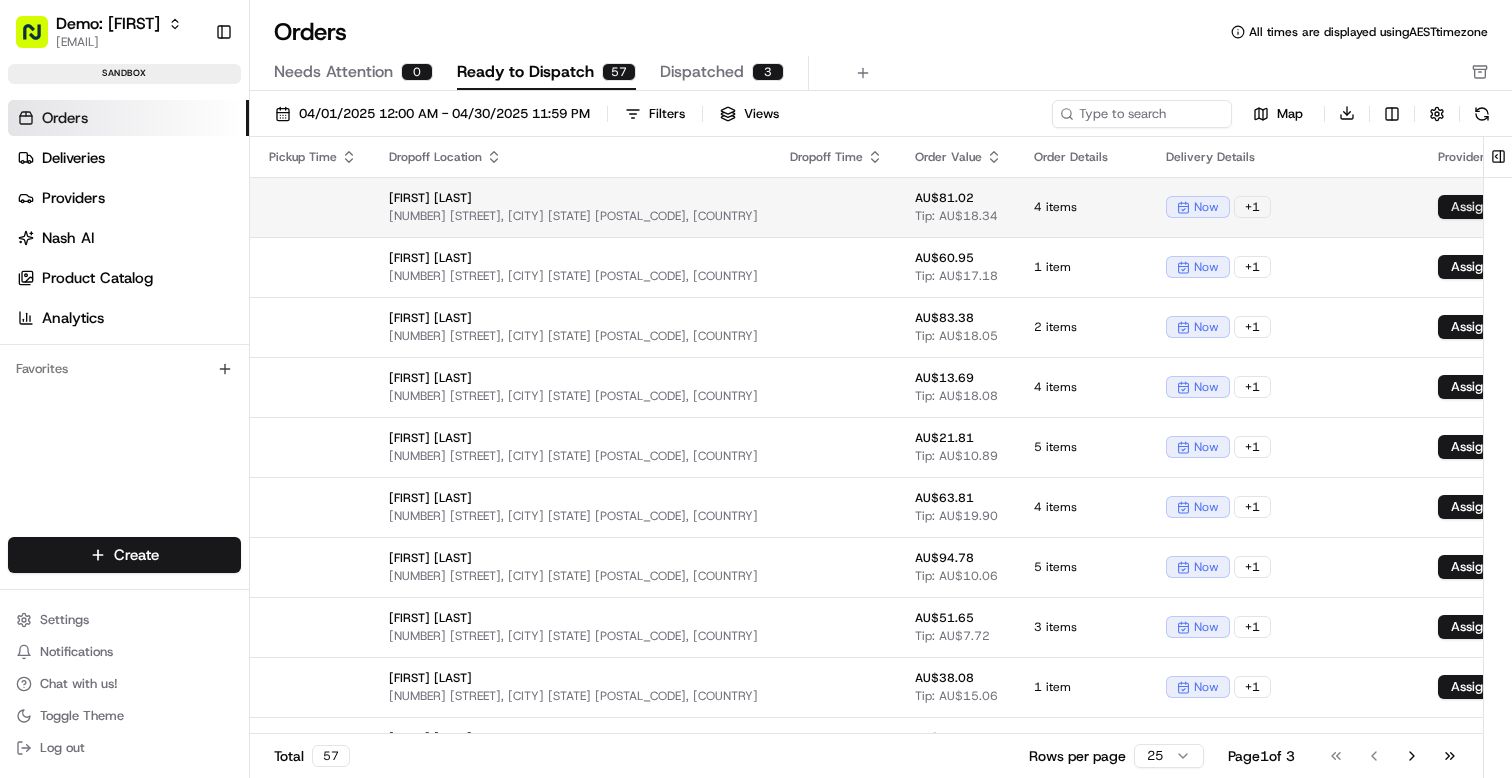 click on "Assign Provider" at bounding box center (1497, 207) 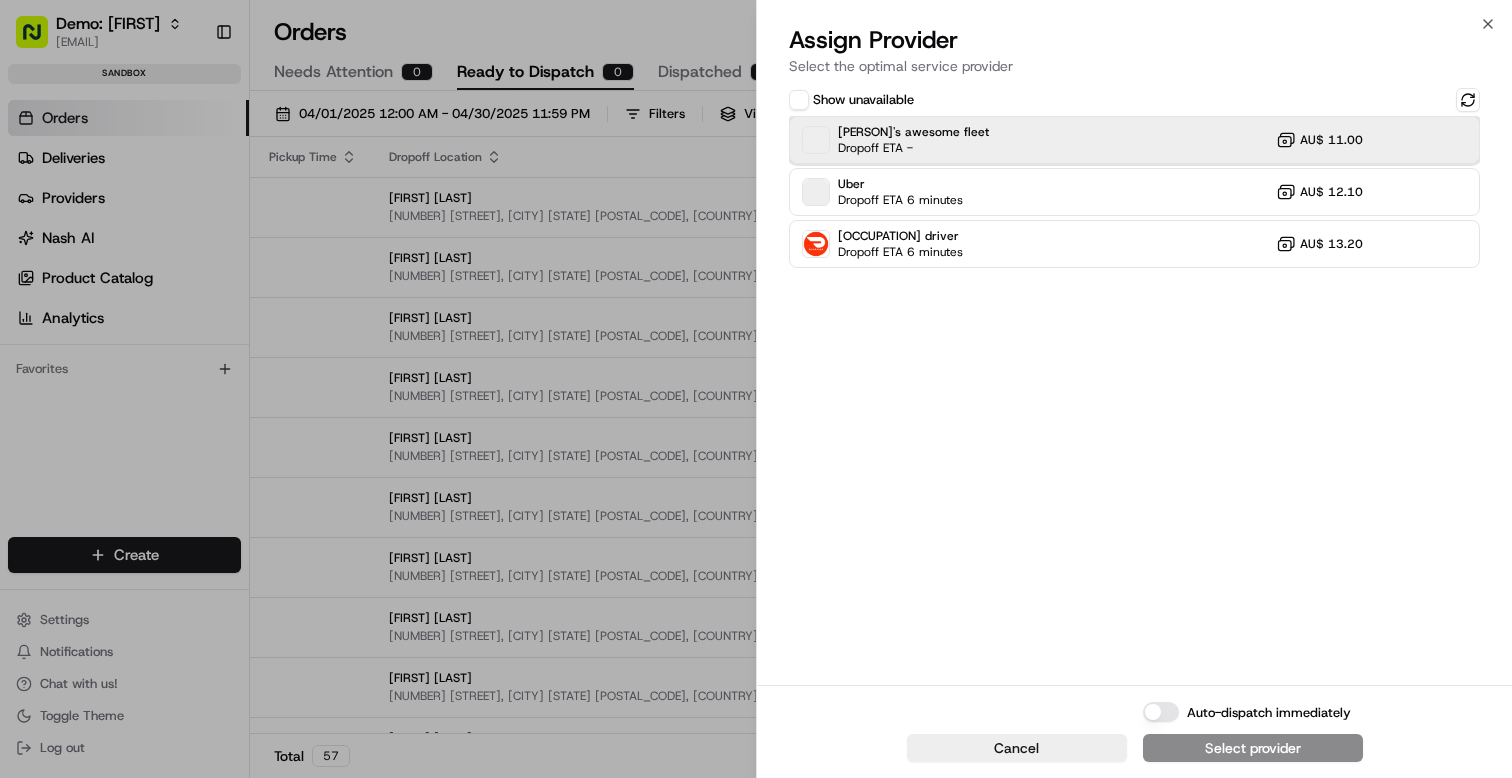 click on "Dropoff ETA   -" at bounding box center [908, 148] 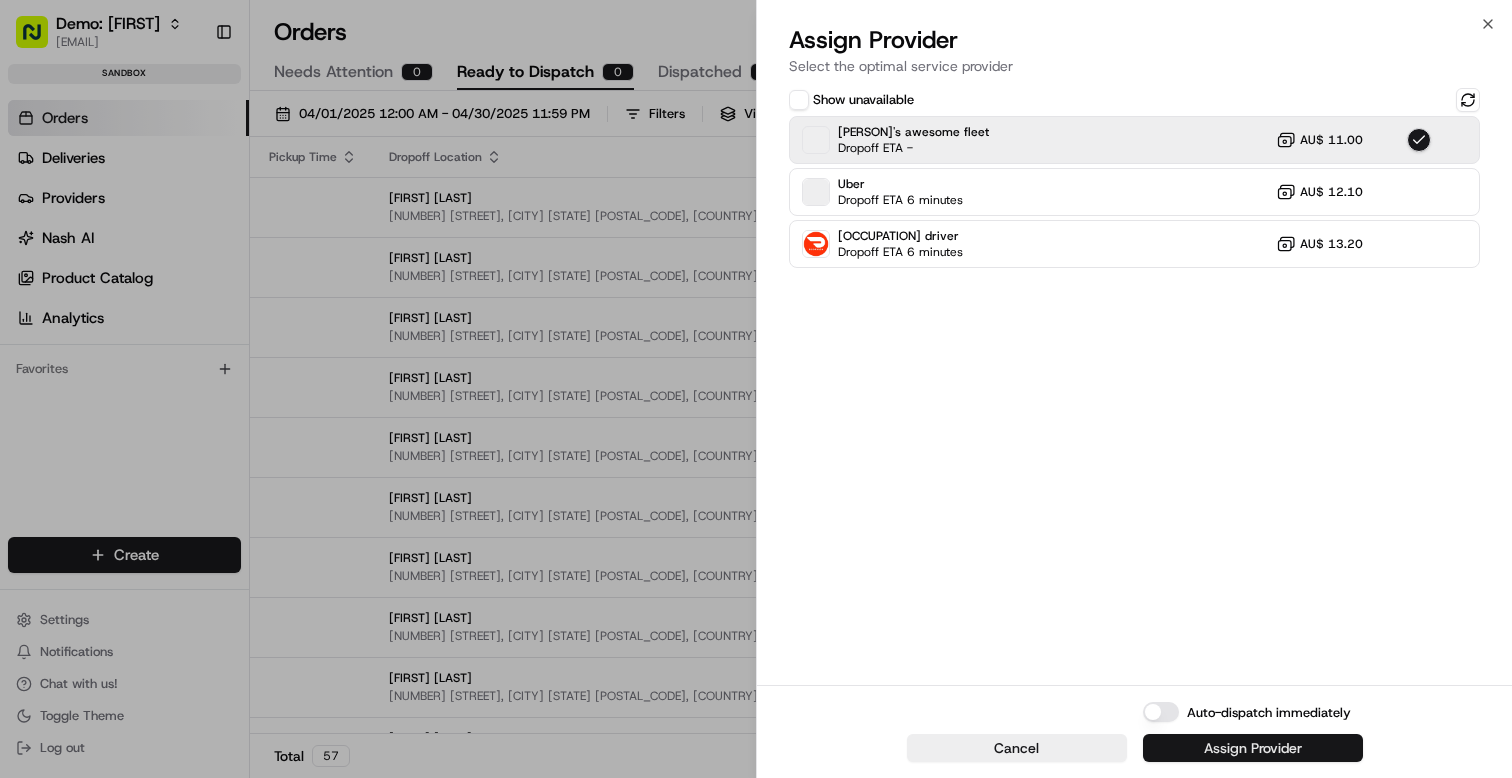 click on "Assign Provider" at bounding box center (1253, 748) 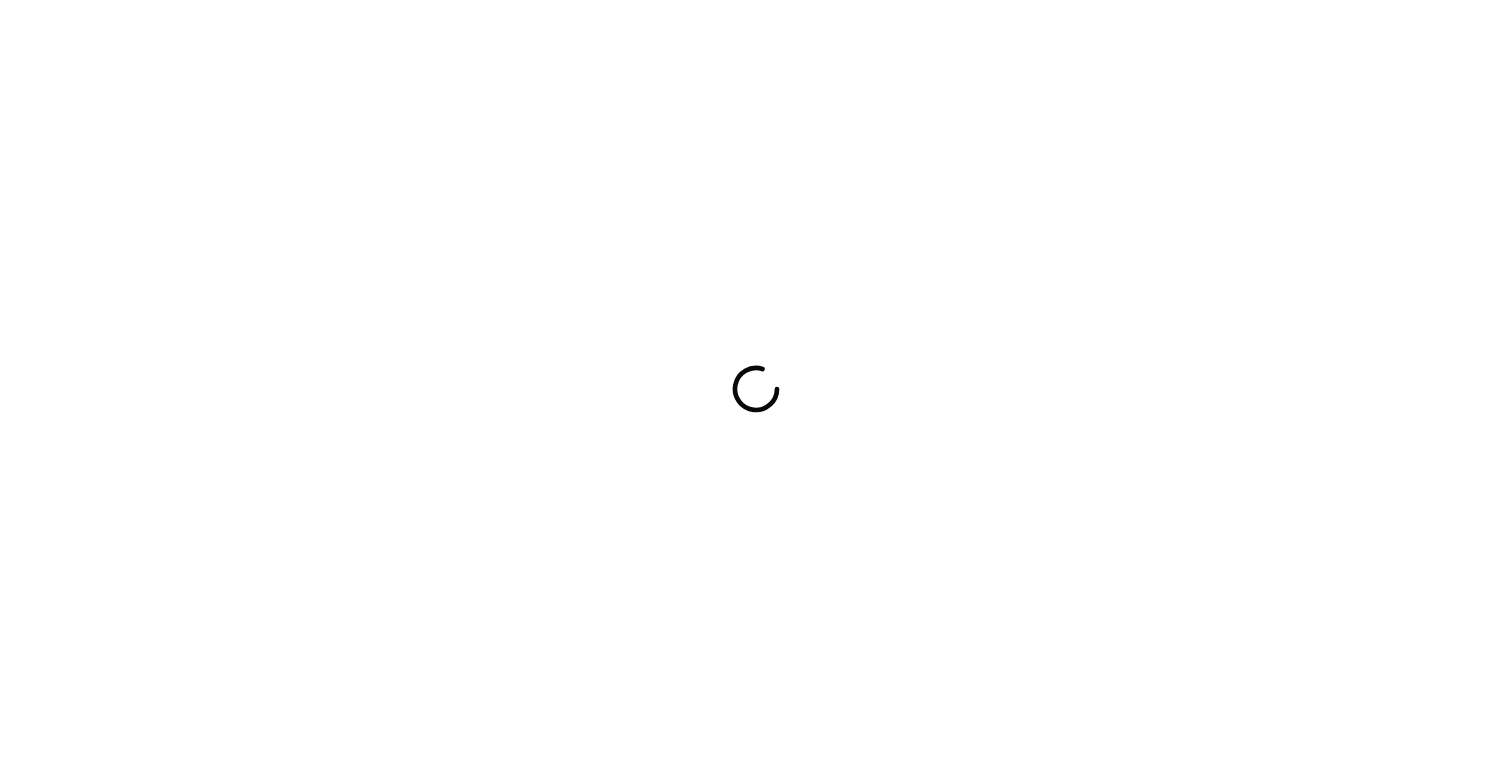 scroll, scrollTop: 0, scrollLeft: 0, axis: both 